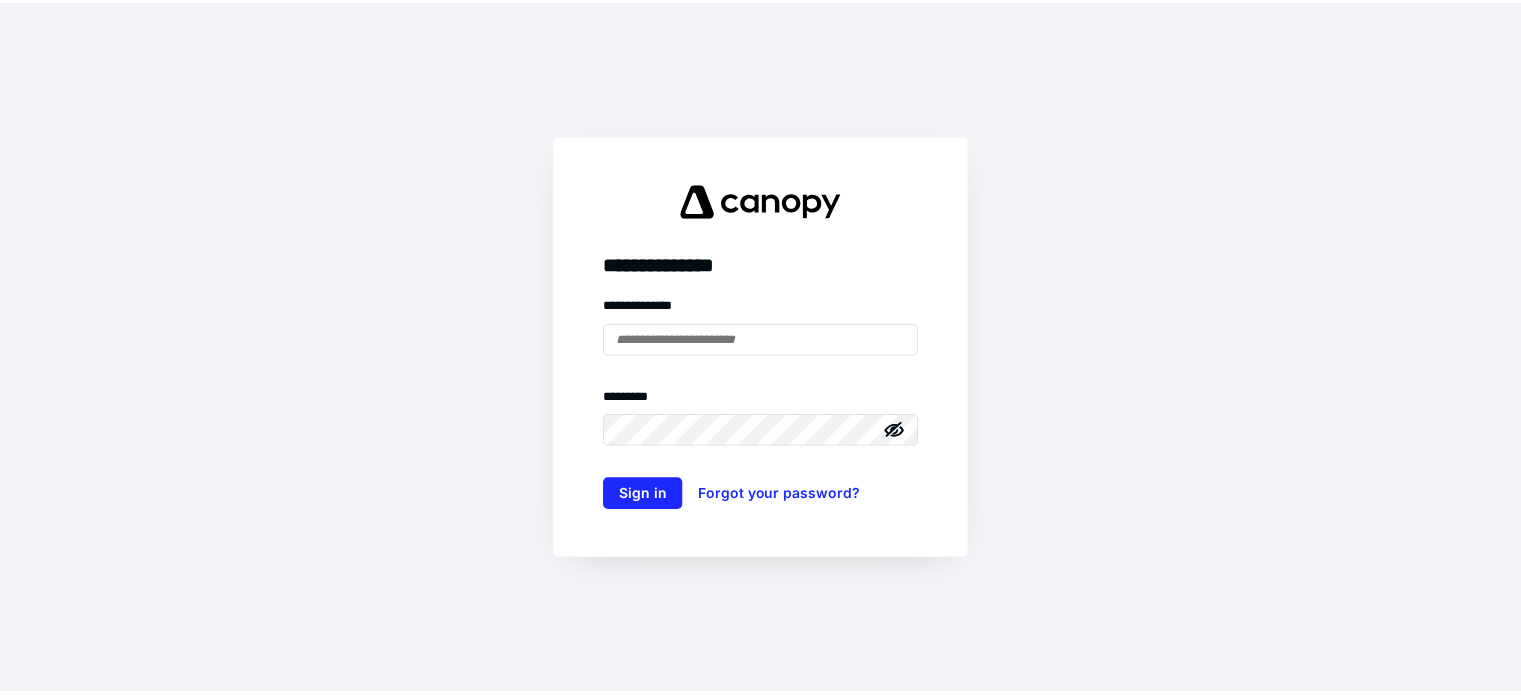 scroll, scrollTop: 0, scrollLeft: 0, axis: both 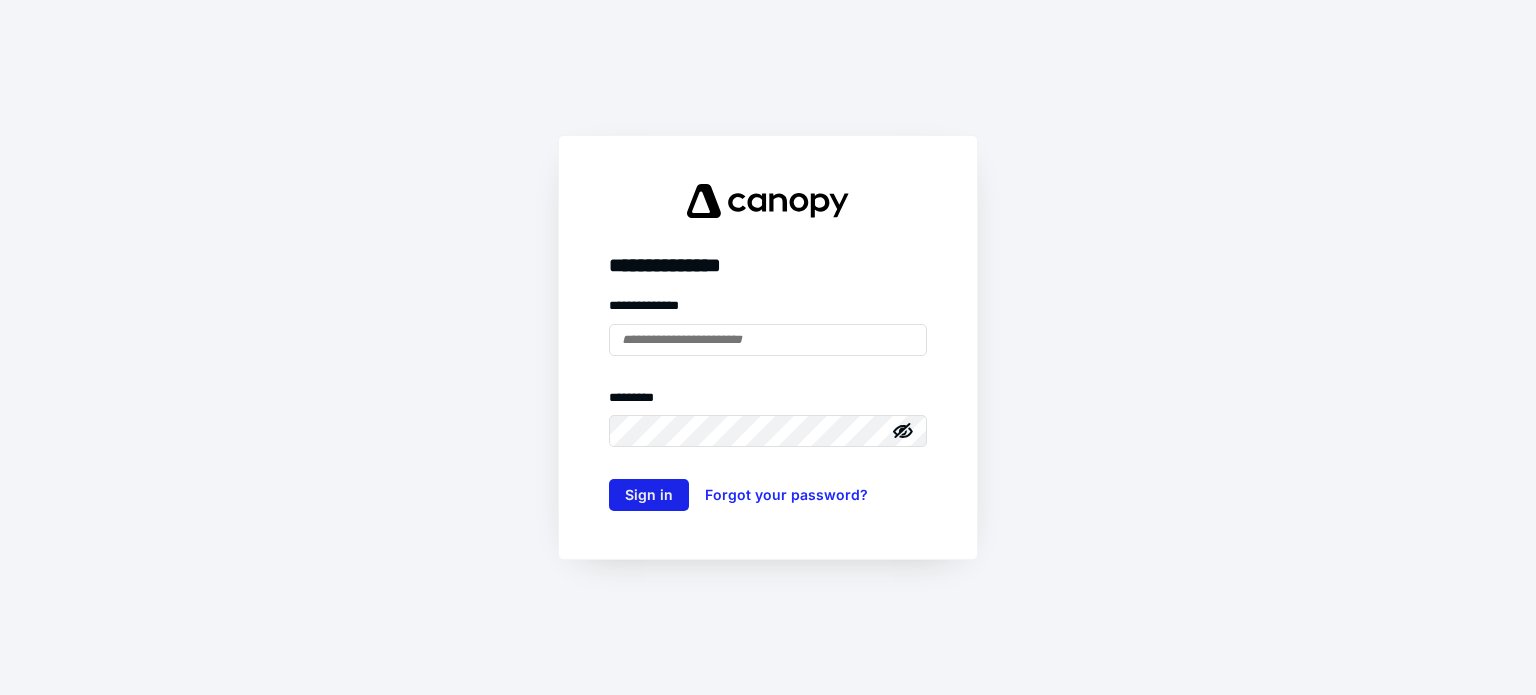 type on "**********" 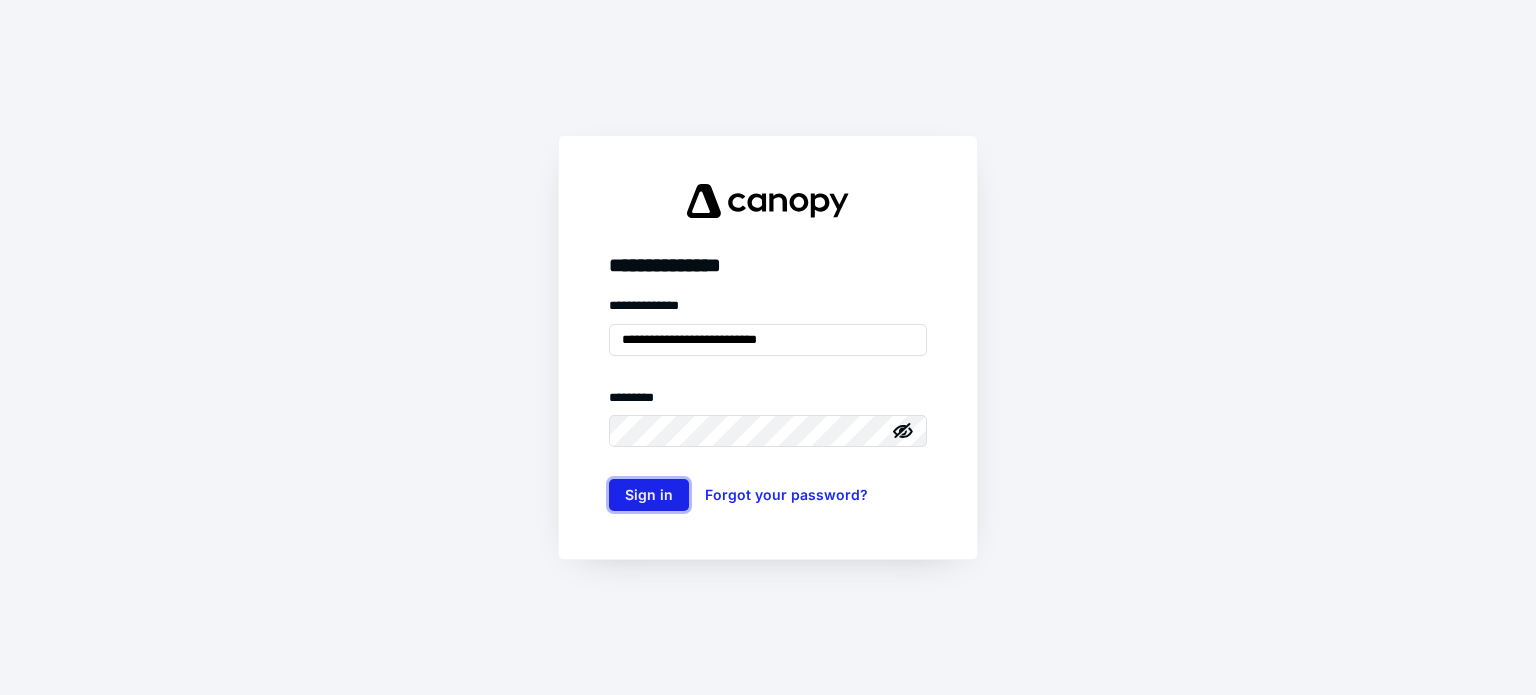 click on "Sign in" at bounding box center (649, 495) 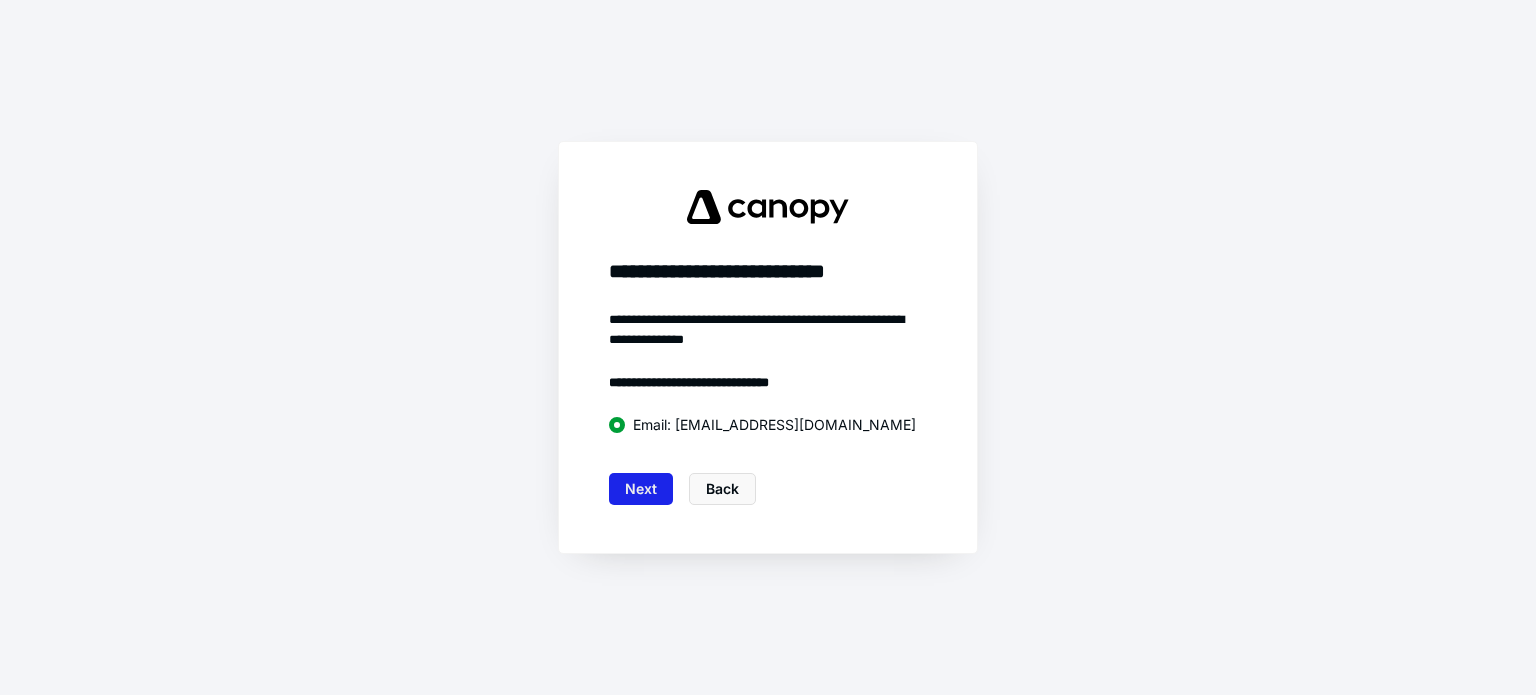 click on "Next" at bounding box center [641, 489] 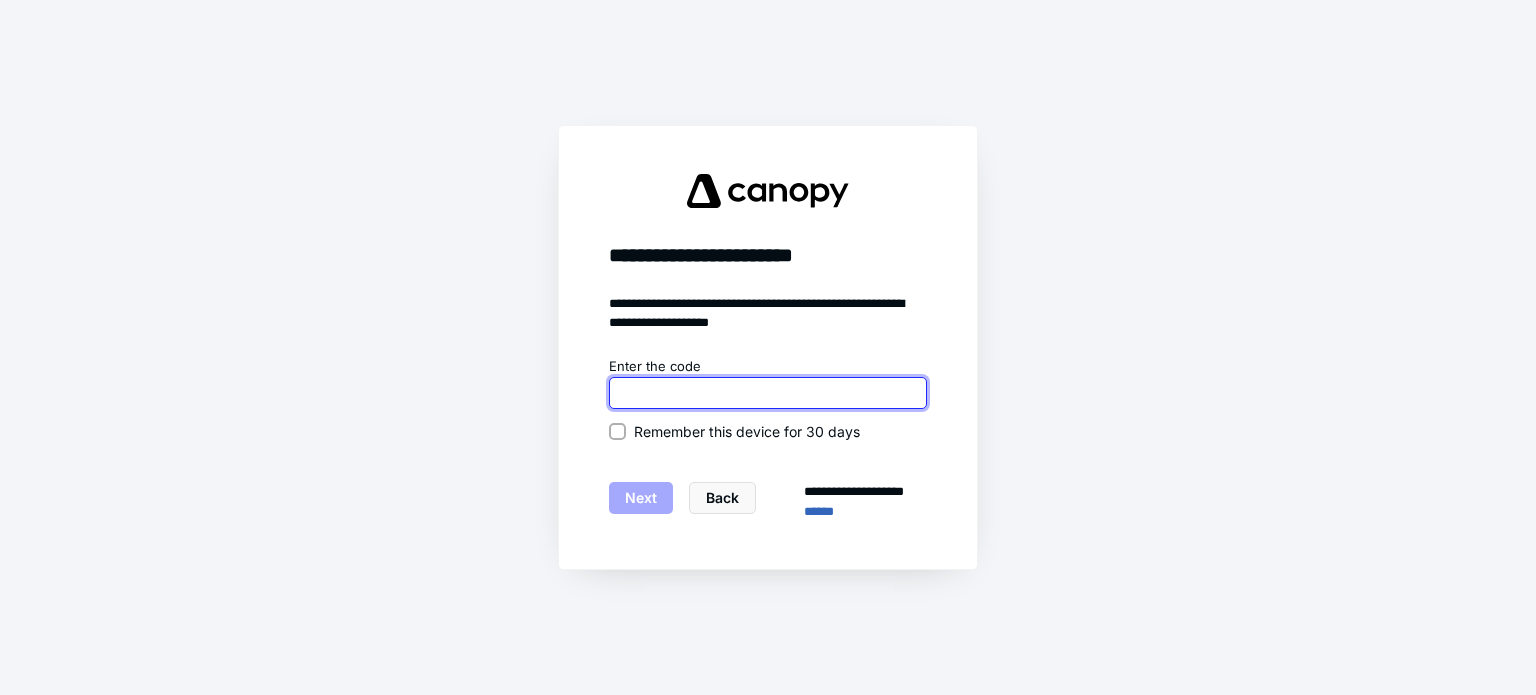 click at bounding box center [768, 393] 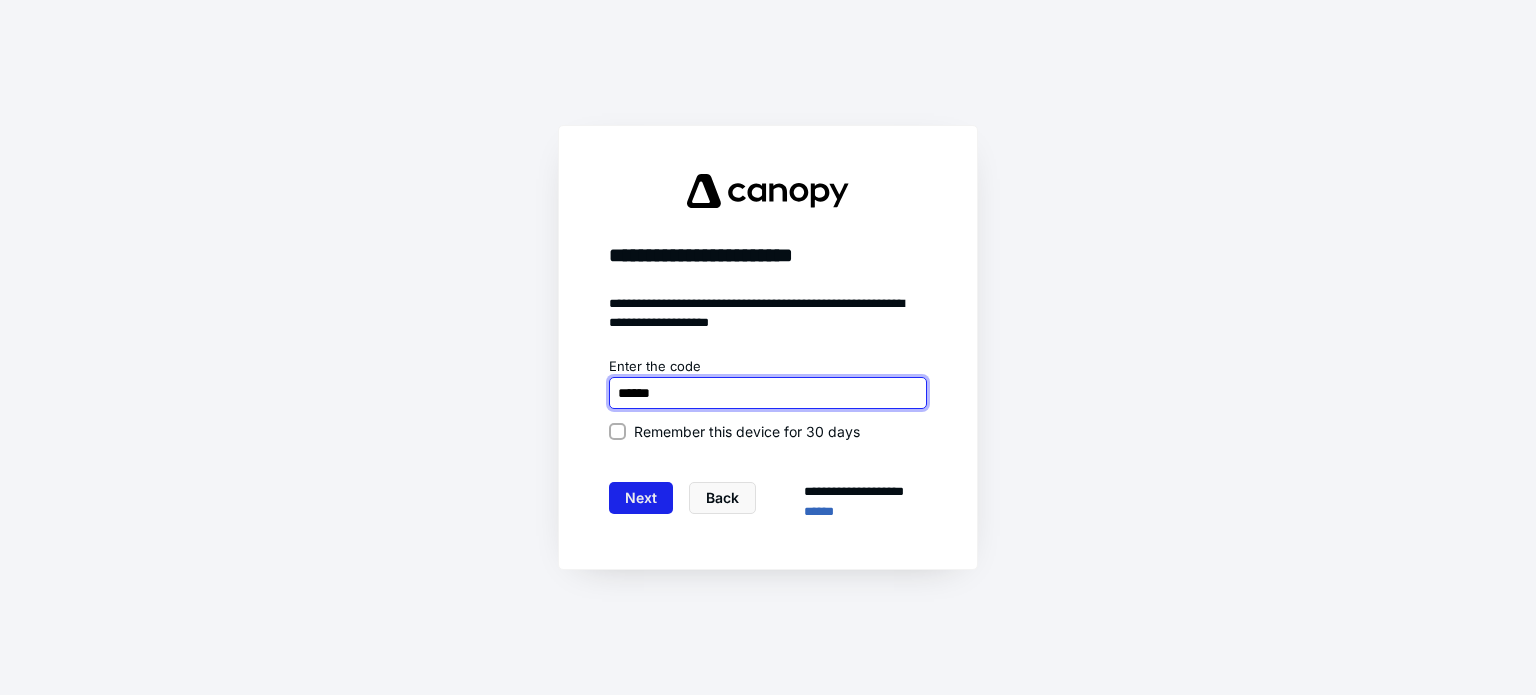 type on "******" 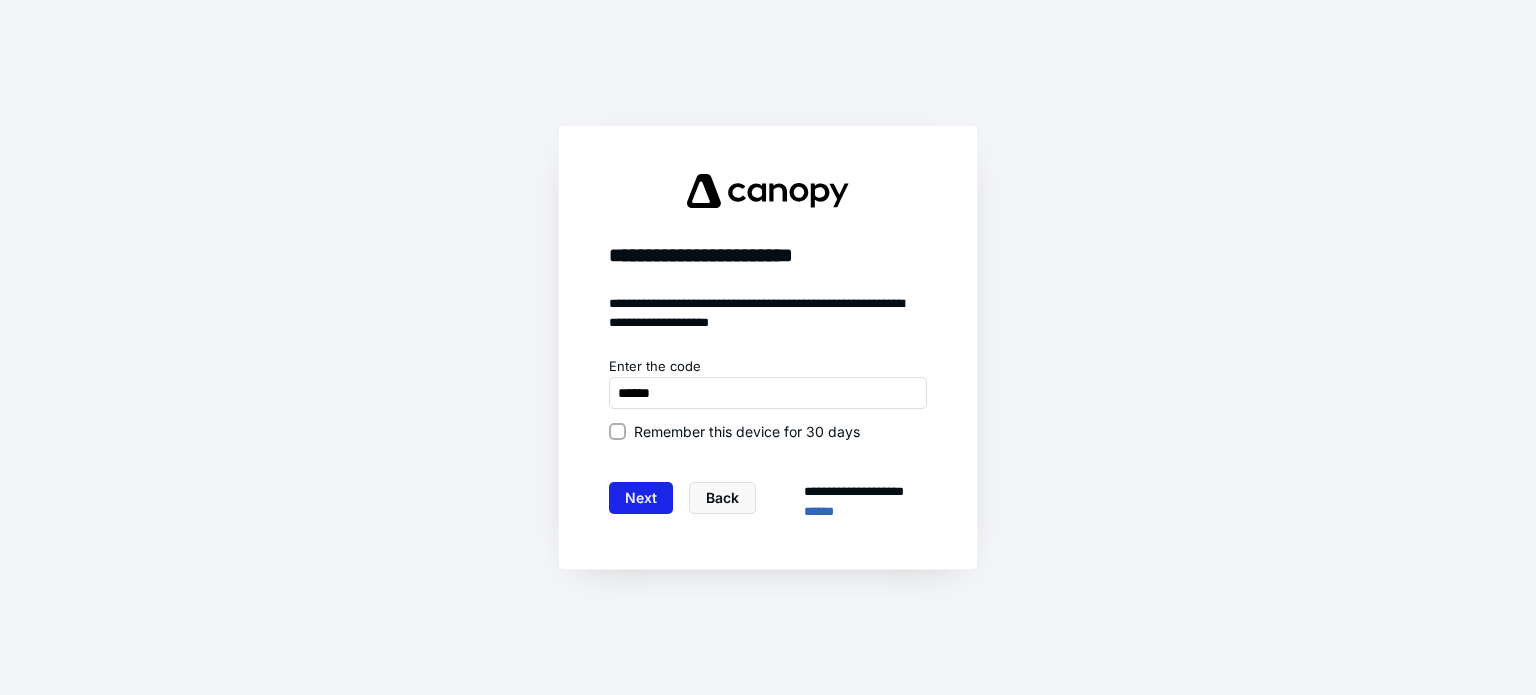 click on "Next" at bounding box center (641, 498) 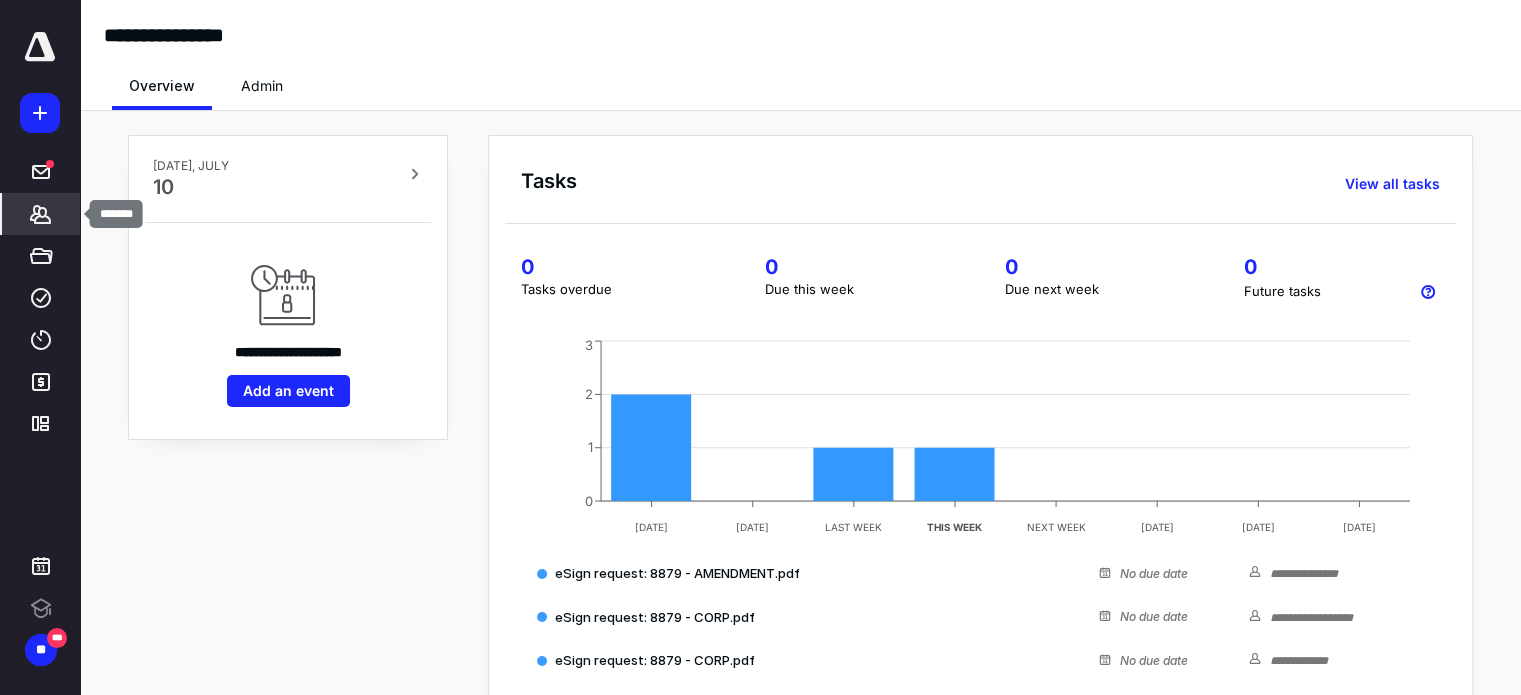 click 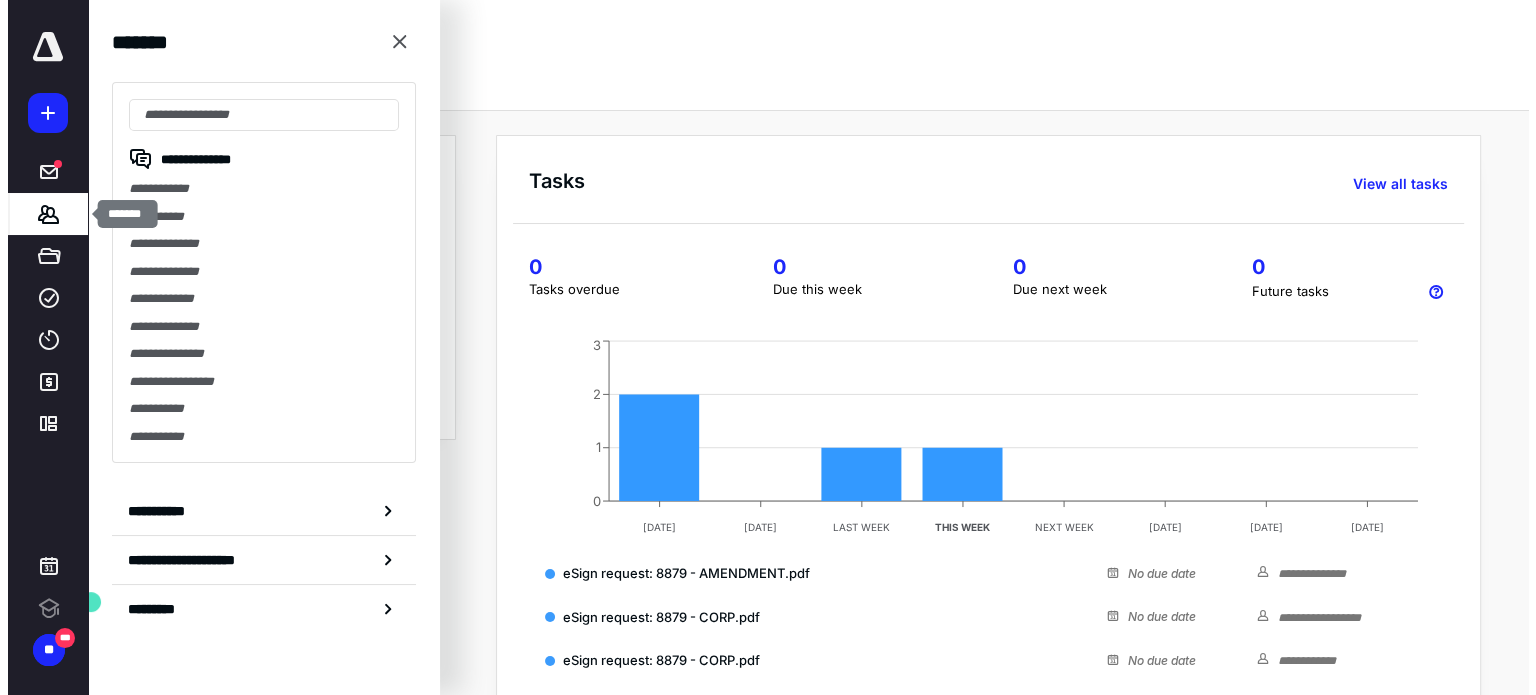 scroll, scrollTop: 0, scrollLeft: 0, axis: both 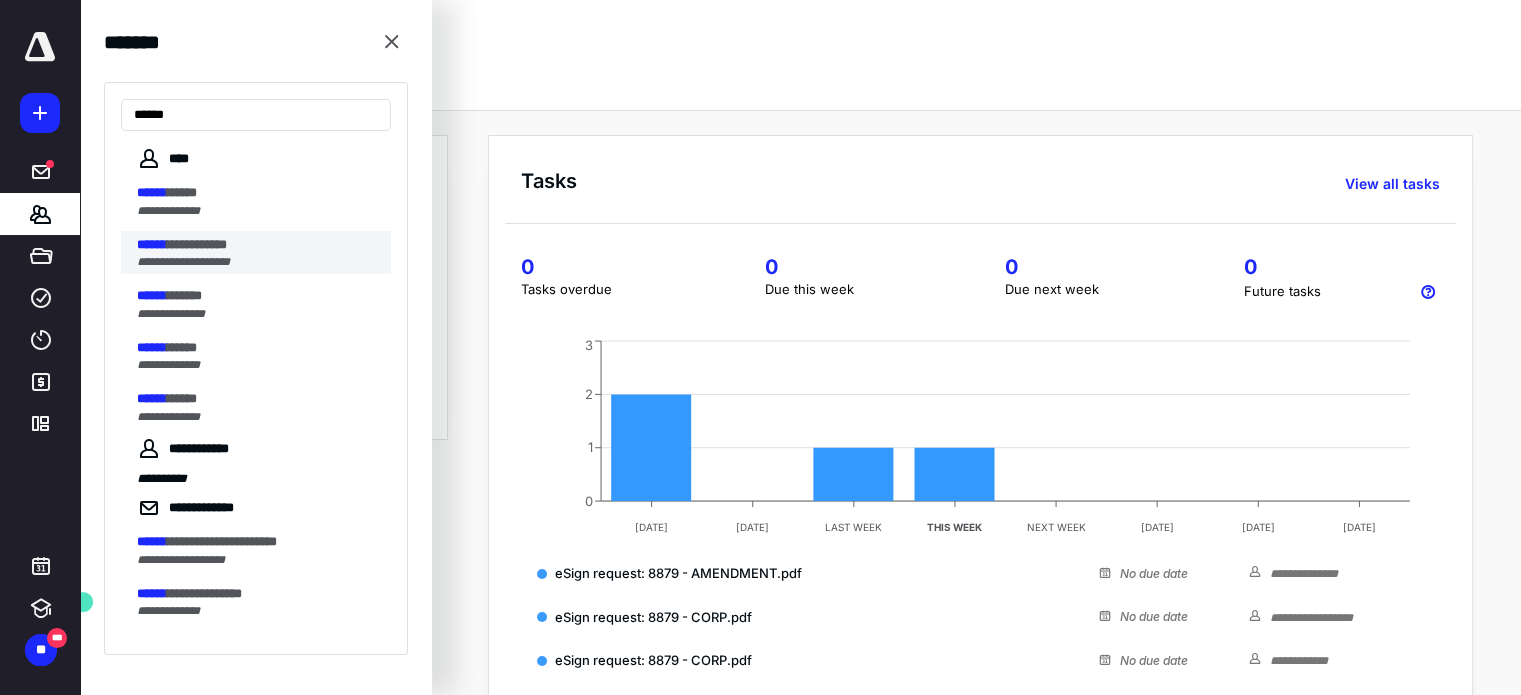 type on "******" 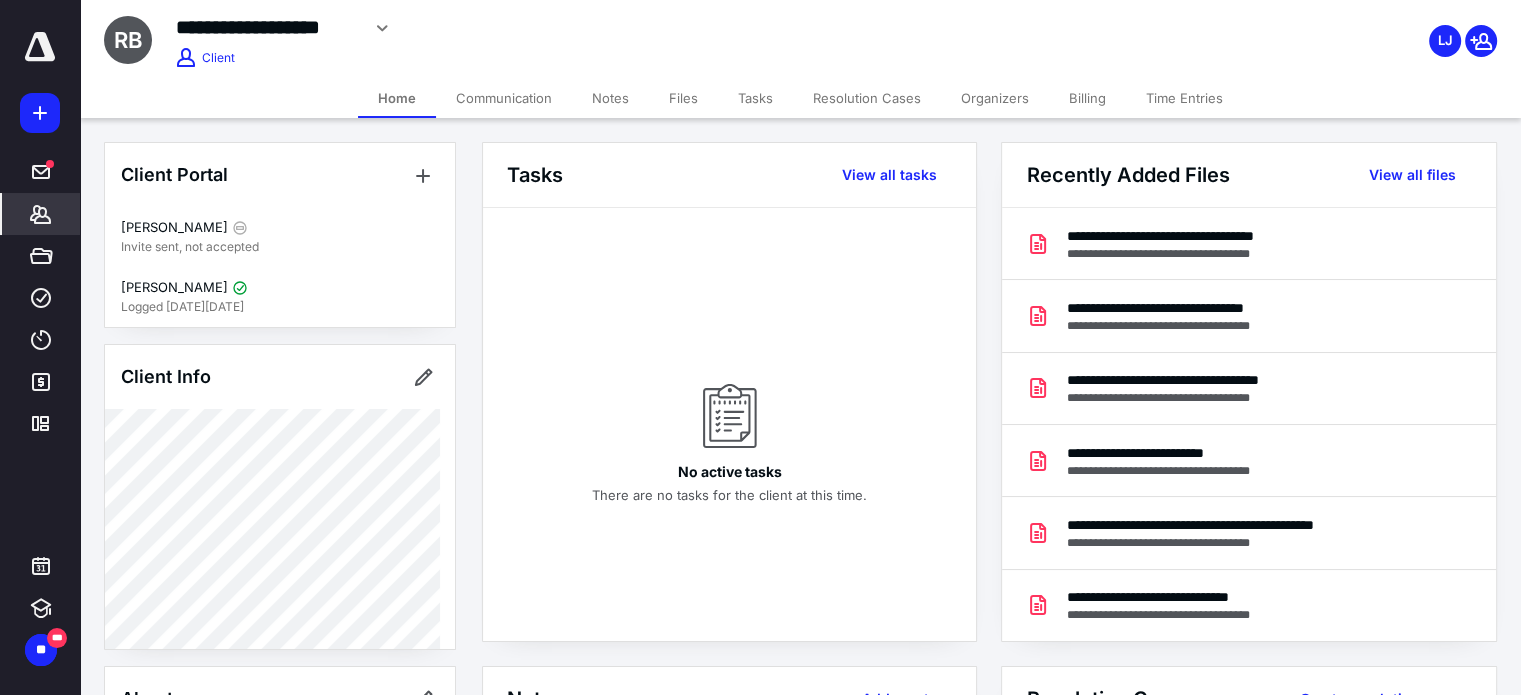 click on "Files" at bounding box center (683, 98) 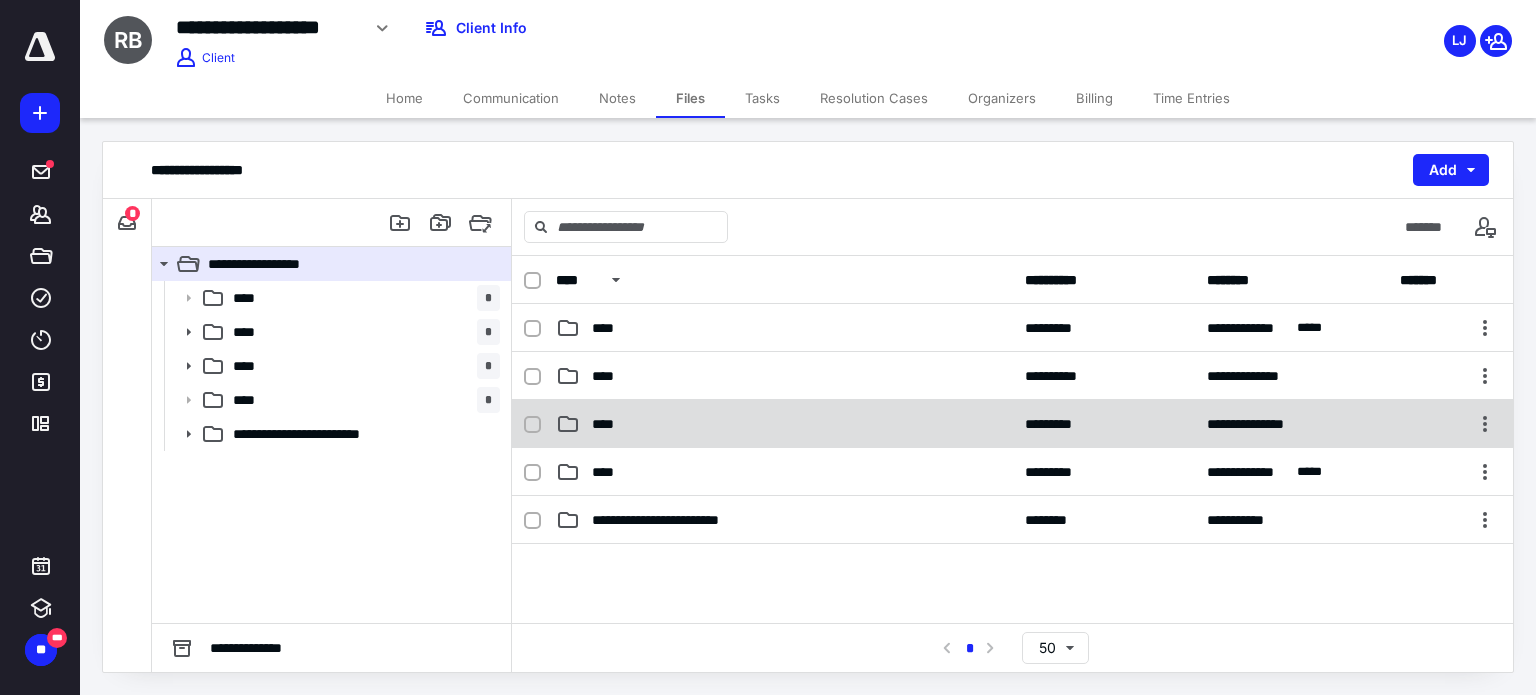 click on "****" at bounding box center (784, 424) 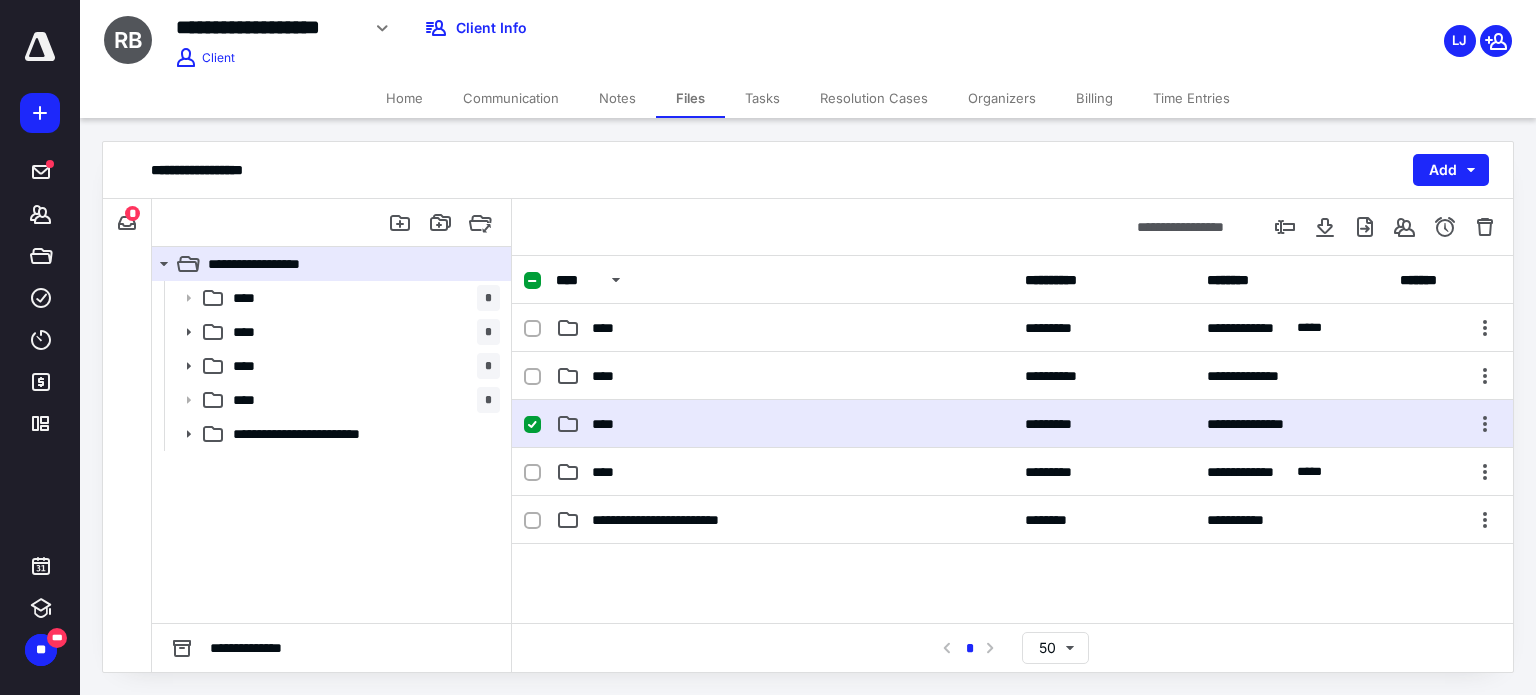 click on "****" at bounding box center (784, 424) 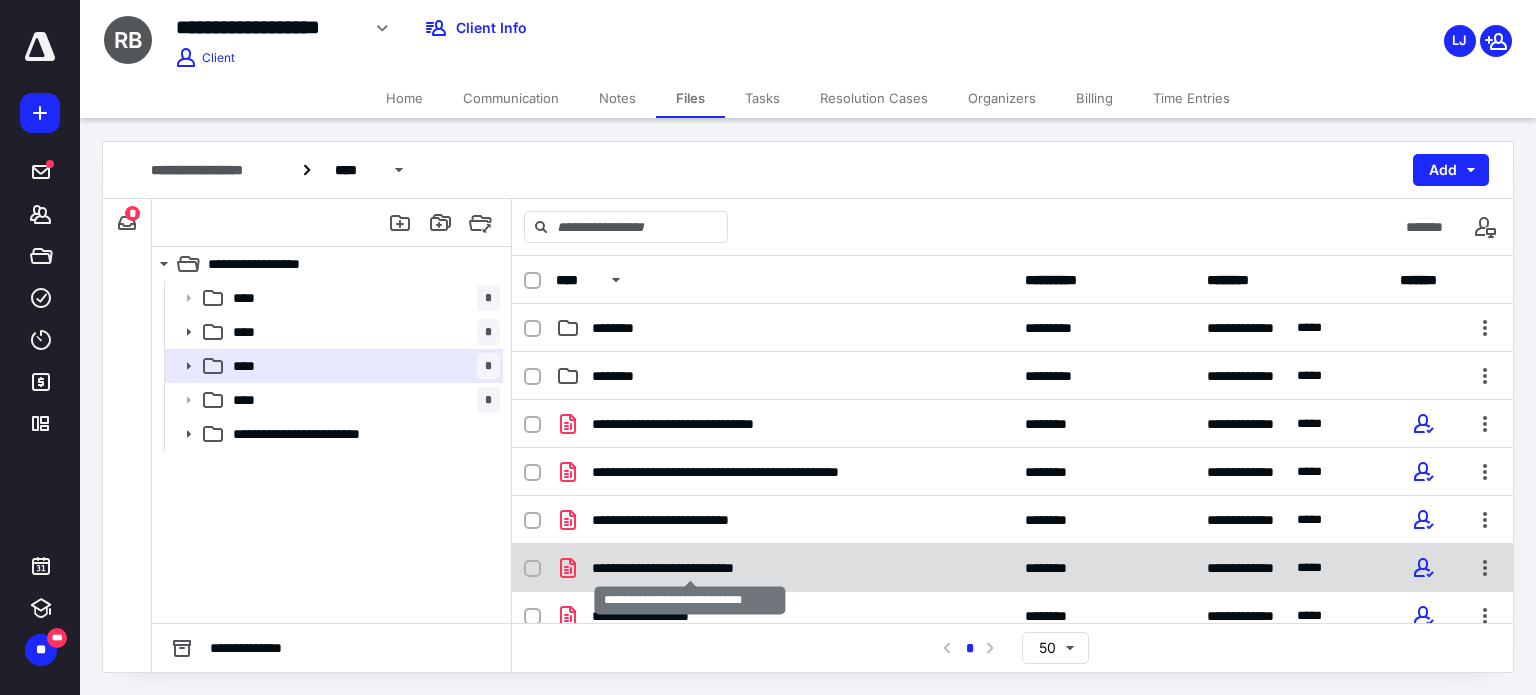 click on "**********" at bounding box center (691, 568) 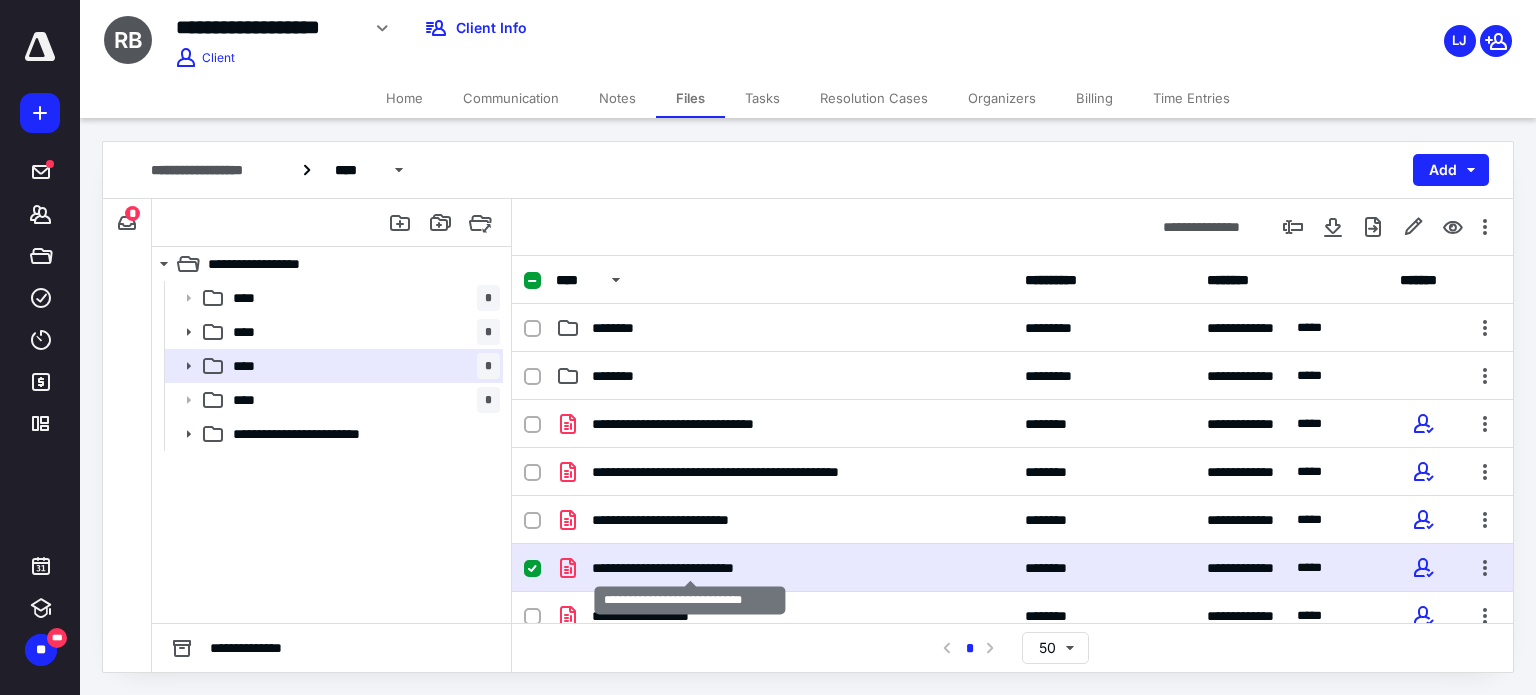 click on "**********" at bounding box center [691, 568] 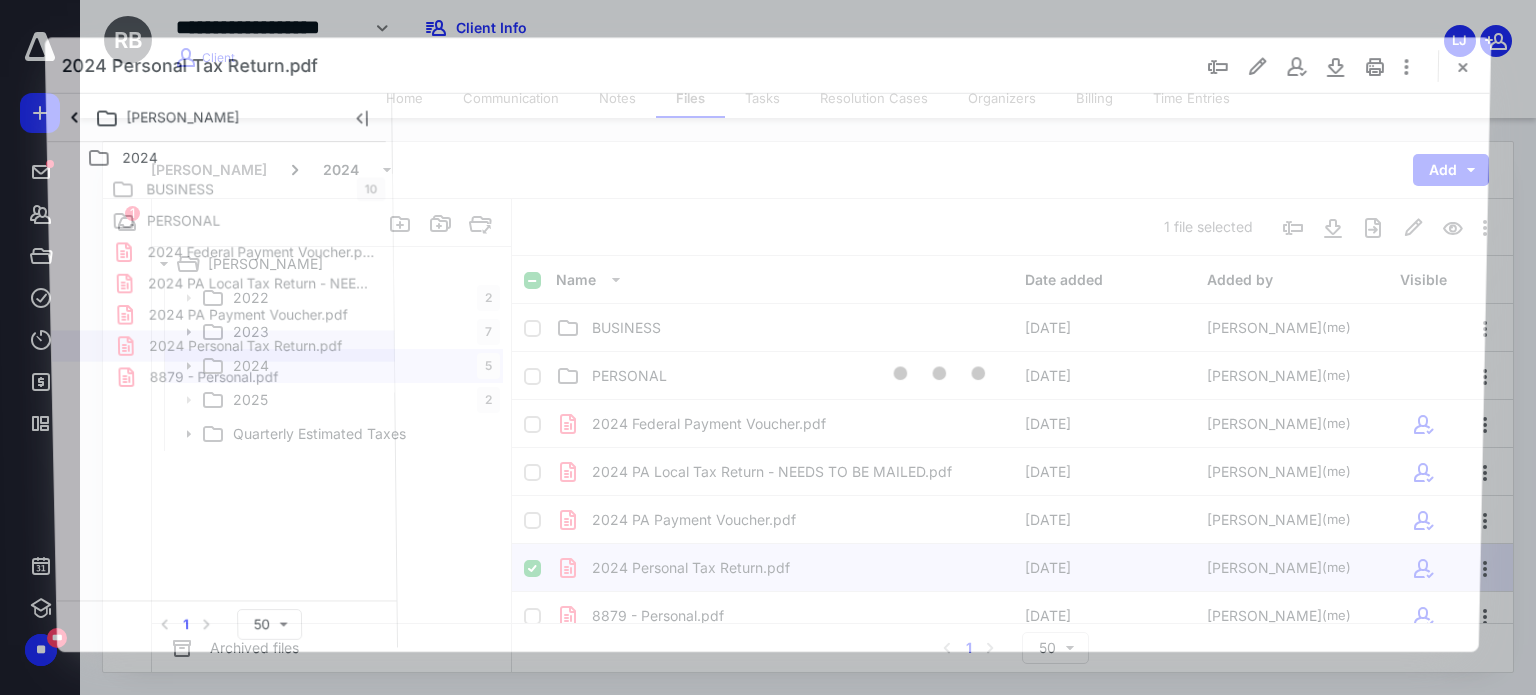 scroll, scrollTop: 0, scrollLeft: 0, axis: both 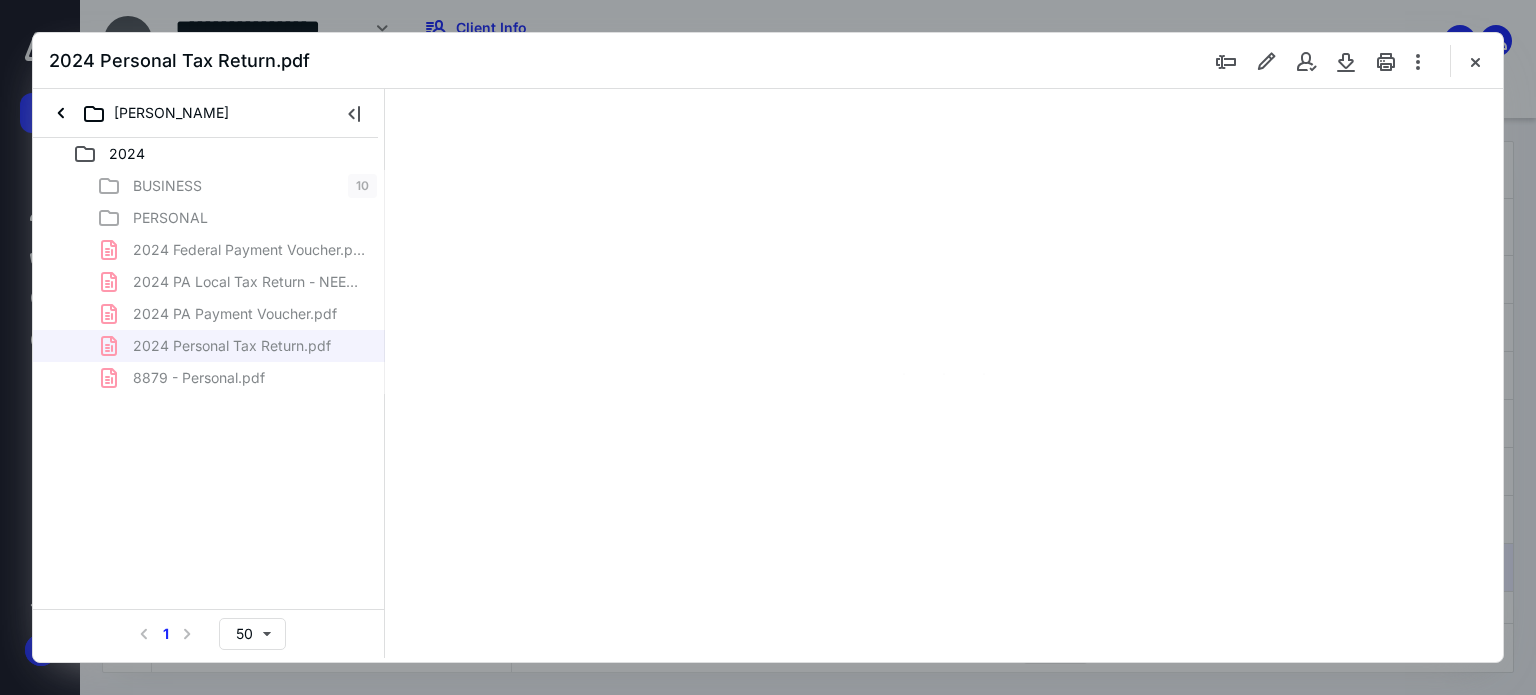 type on "62" 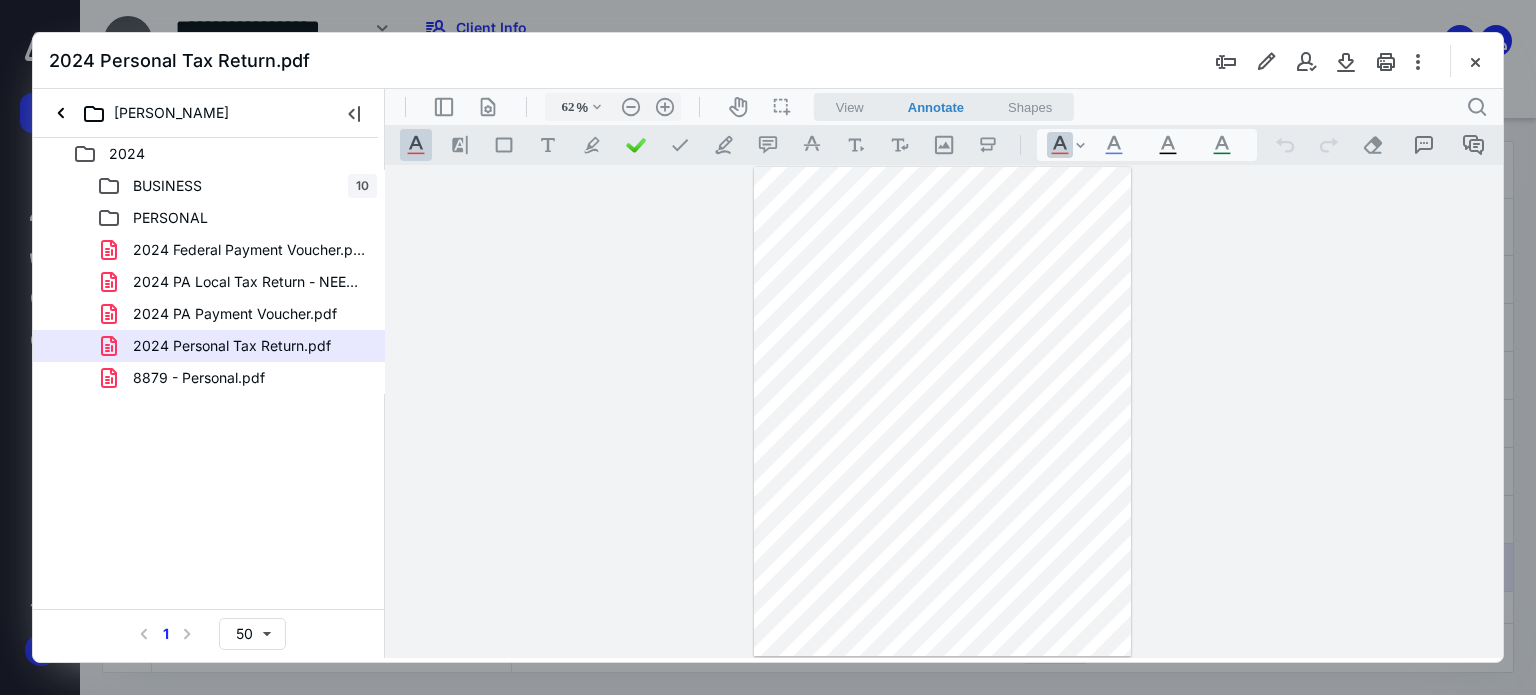 click on "**********" at bounding box center (944, 412) 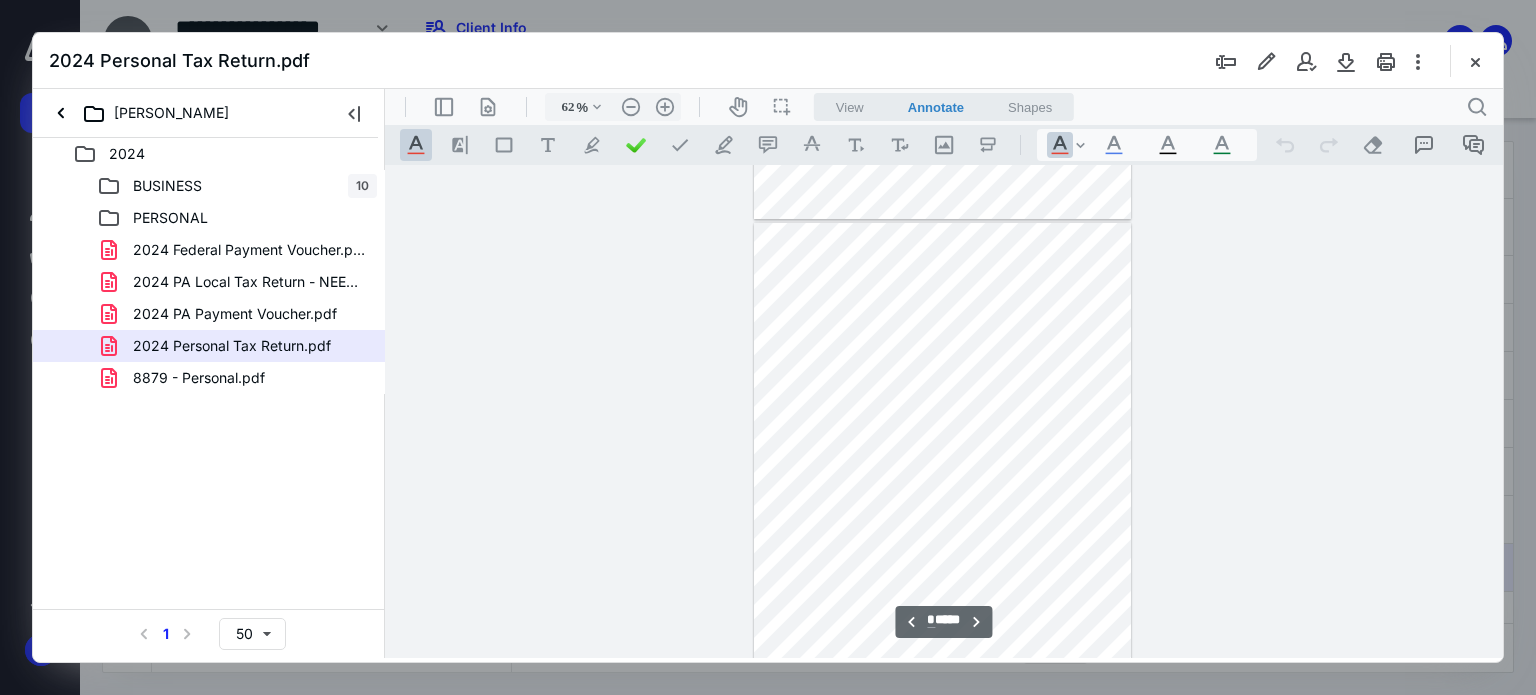scroll, scrollTop: 480, scrollLeft: 0, axis: vertical 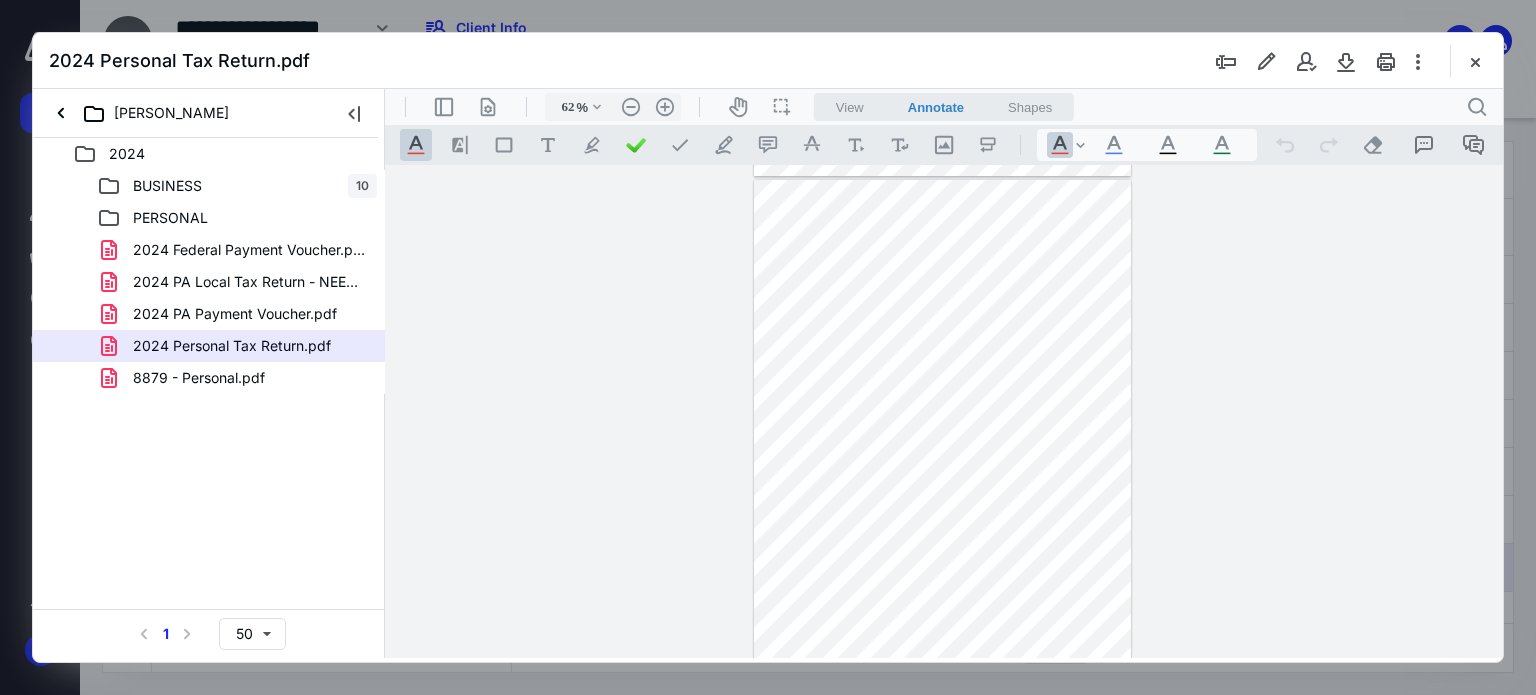 click on "**********" at bounding box center (944, 412) 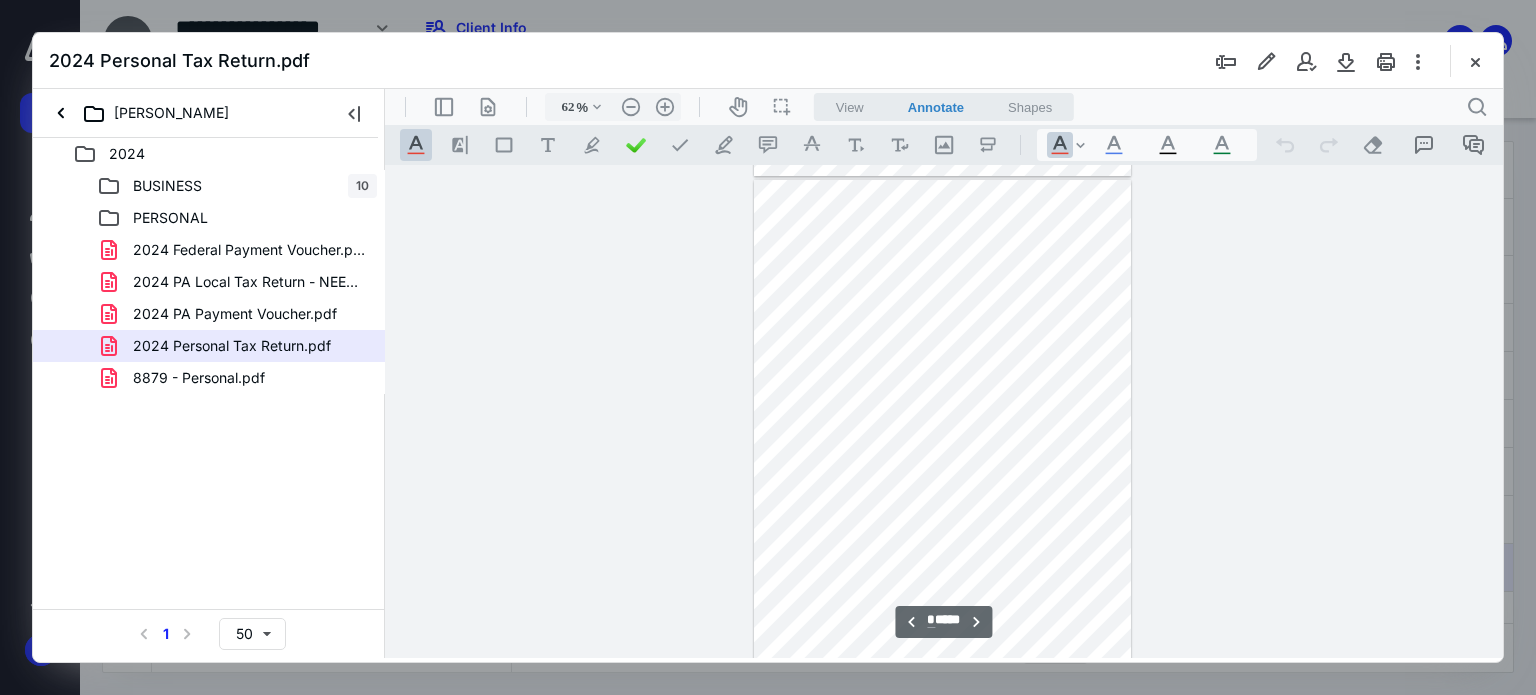 scroll, scrollTop: 520, scrollLeft: 0, axis: vertical 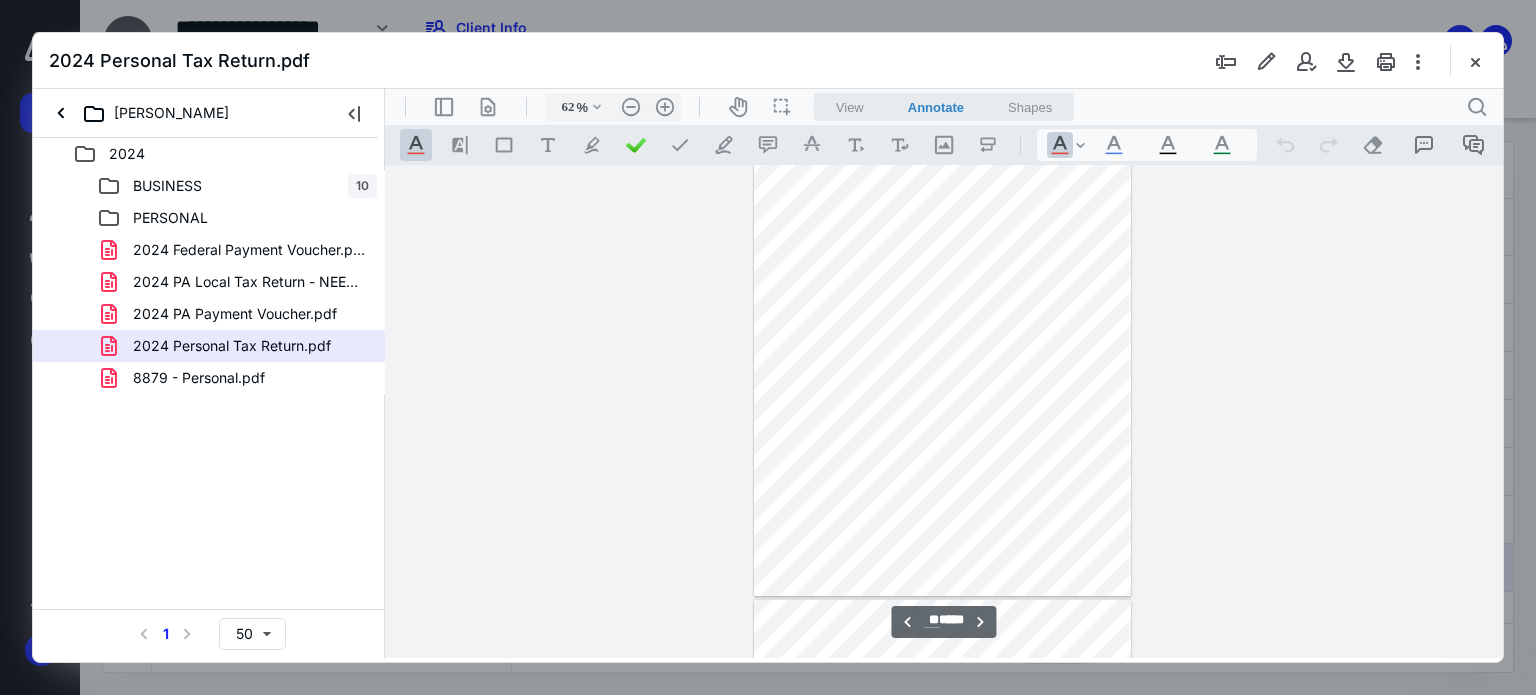 type on "**" 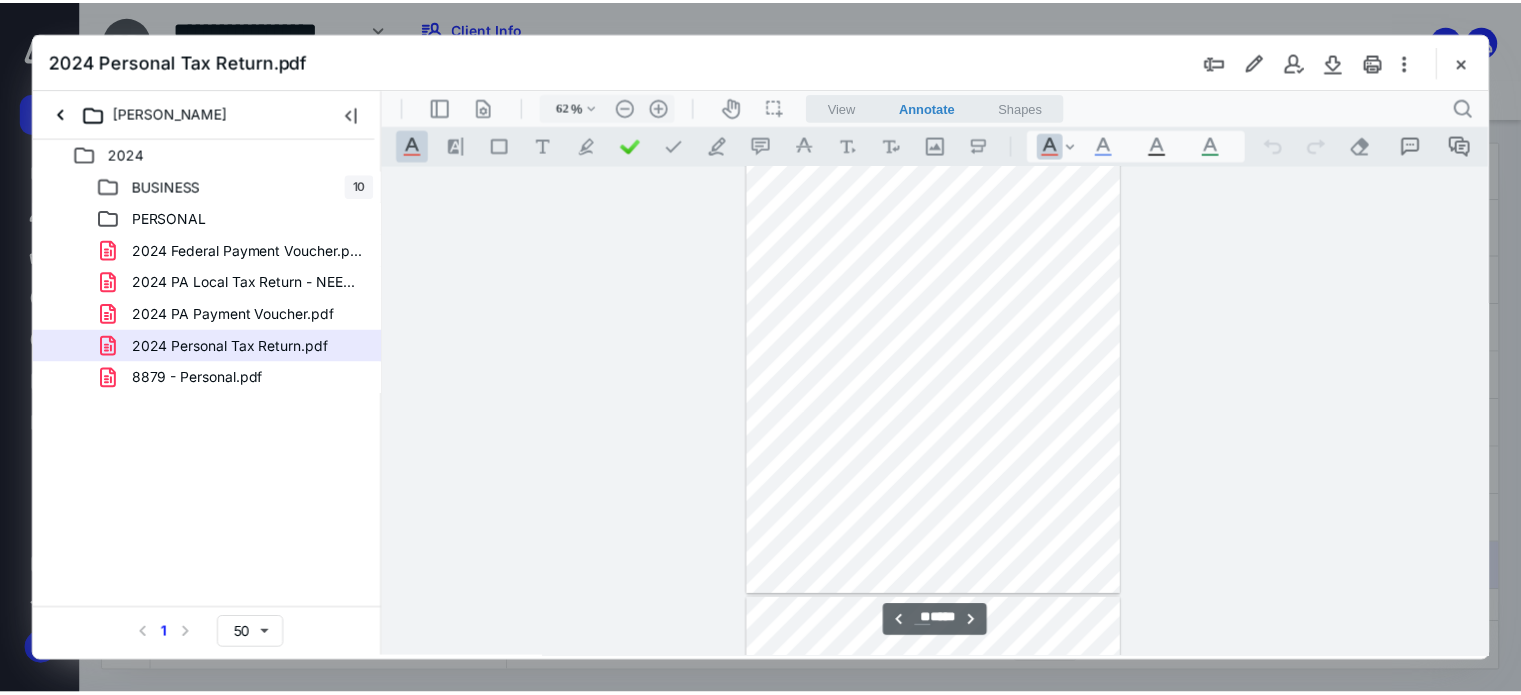 scroll, scrollTop: 20608, scrollLeft: 0, axis: vertical 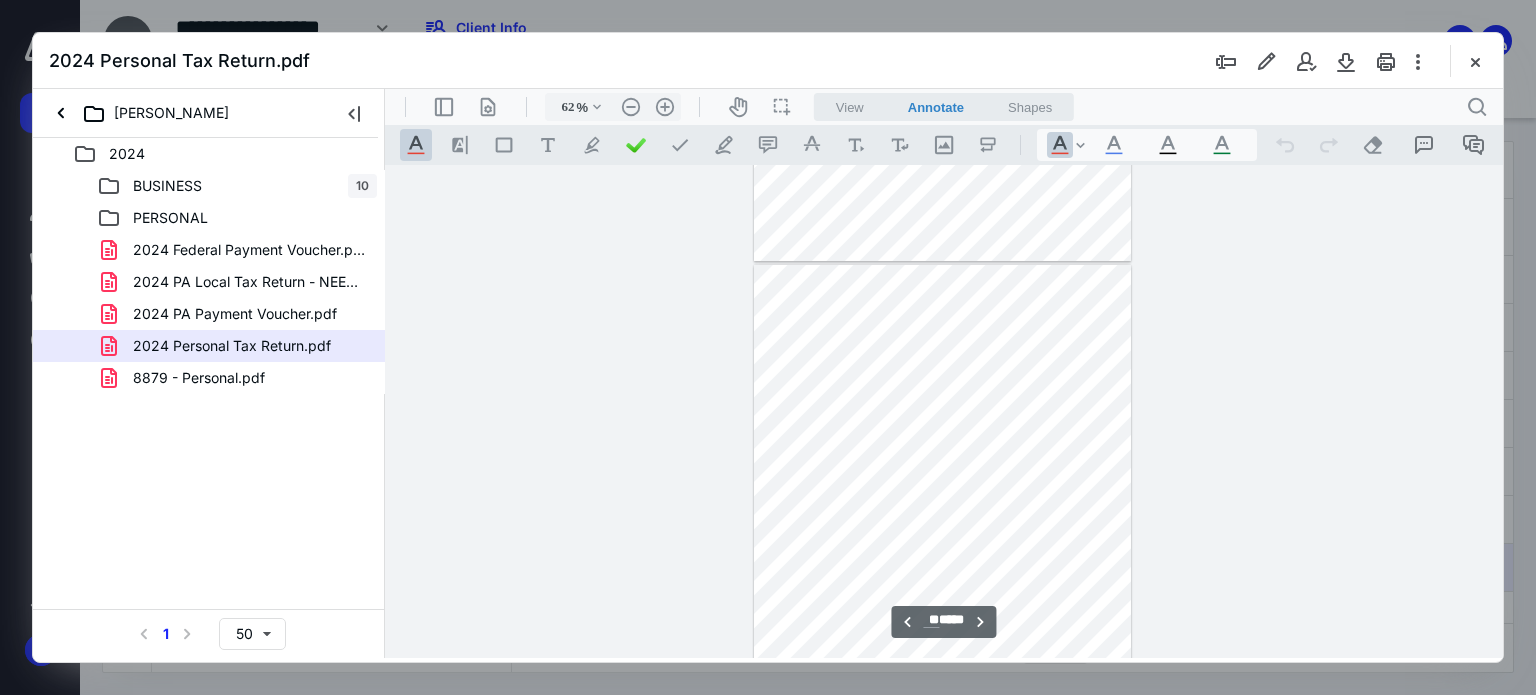 click on "**********" at bounding box center (944, 412) 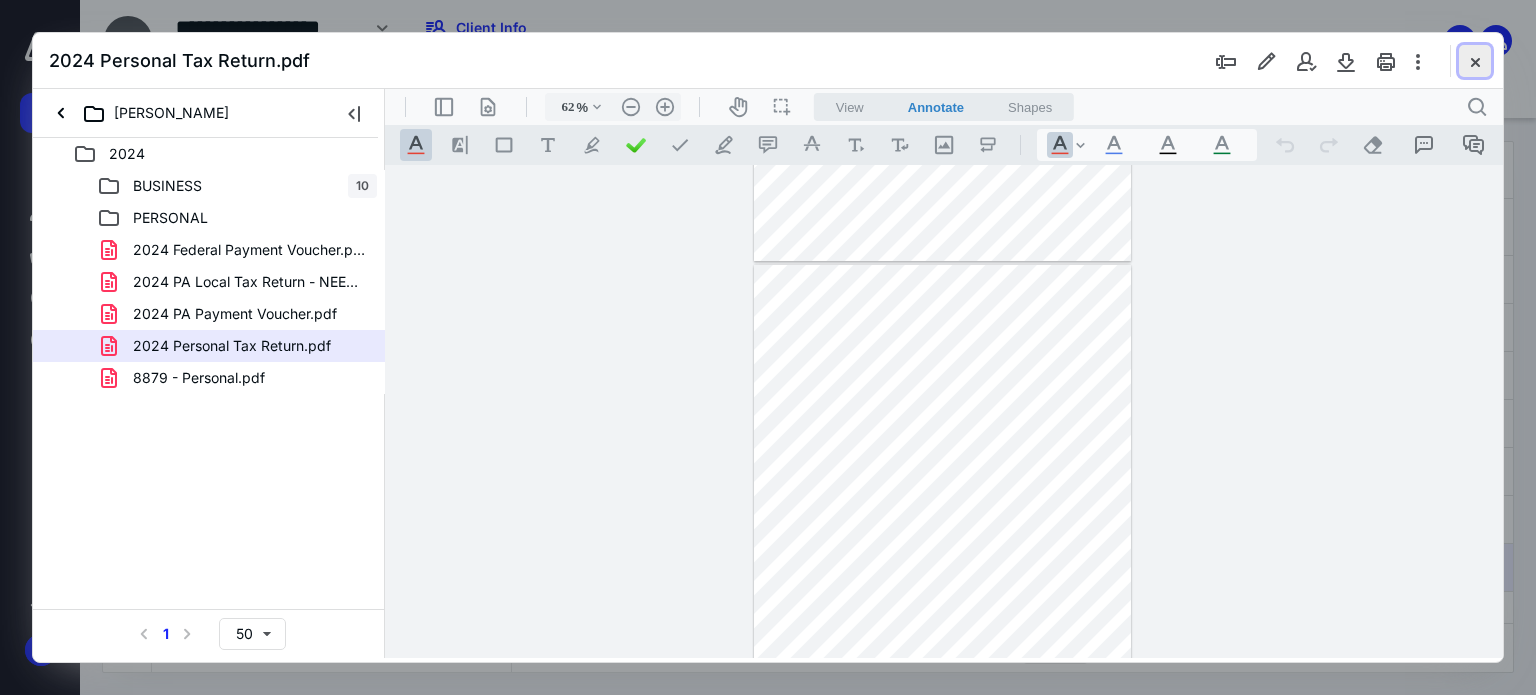 click at bounding box center [1475, 61] 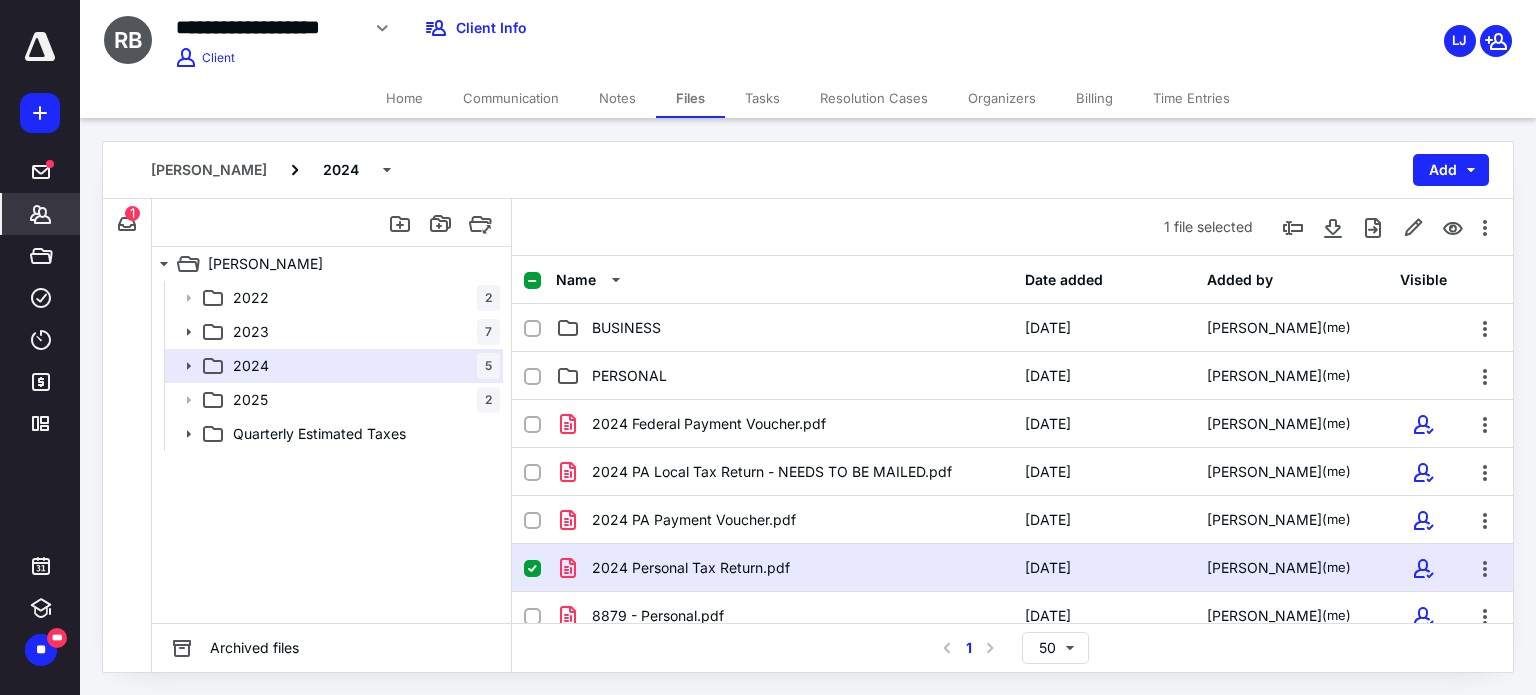 click 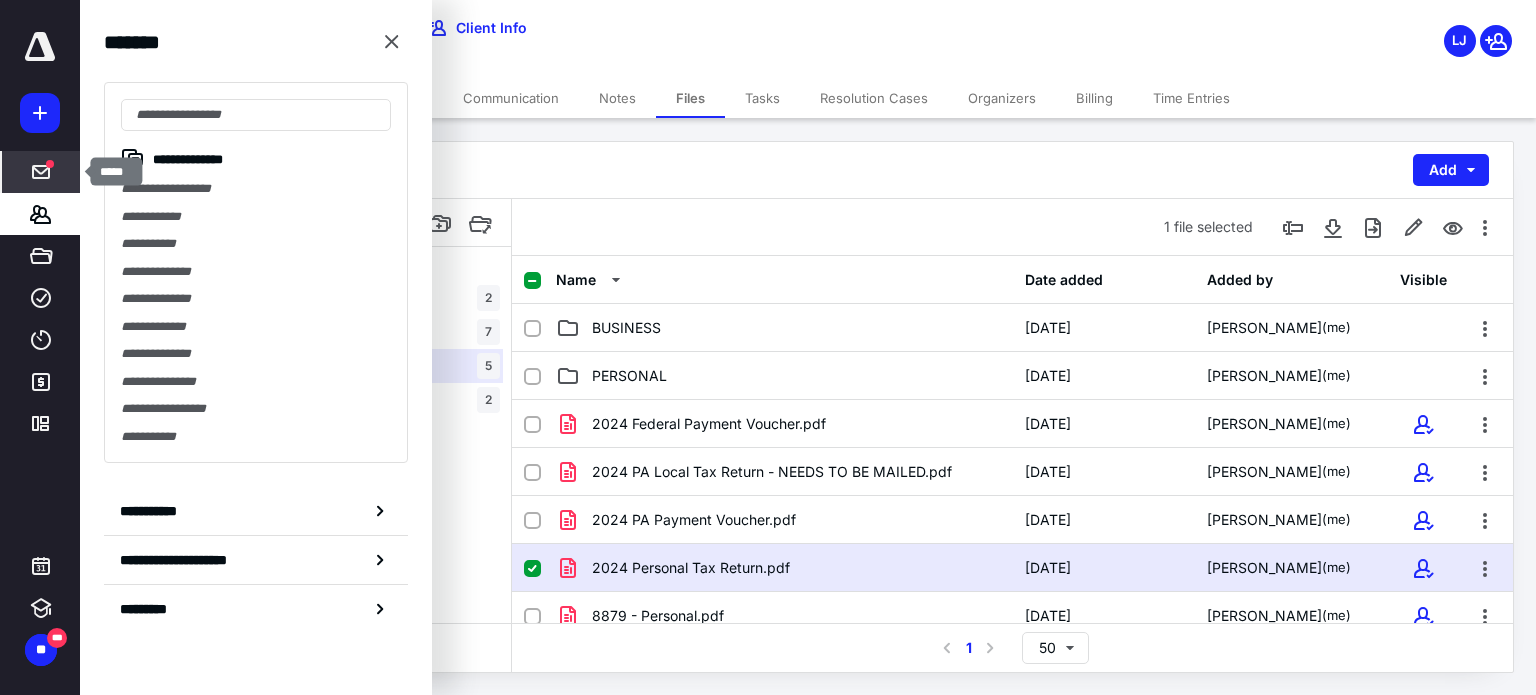 click 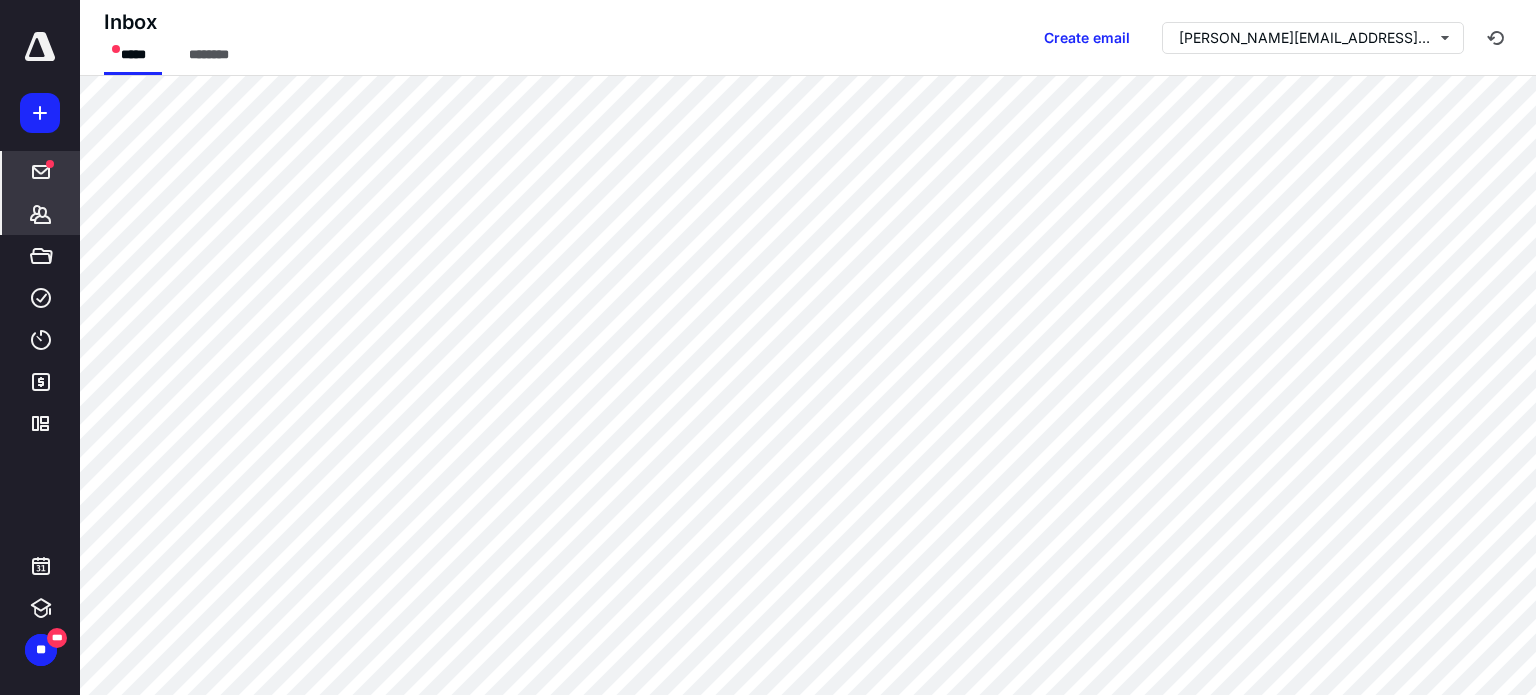 click 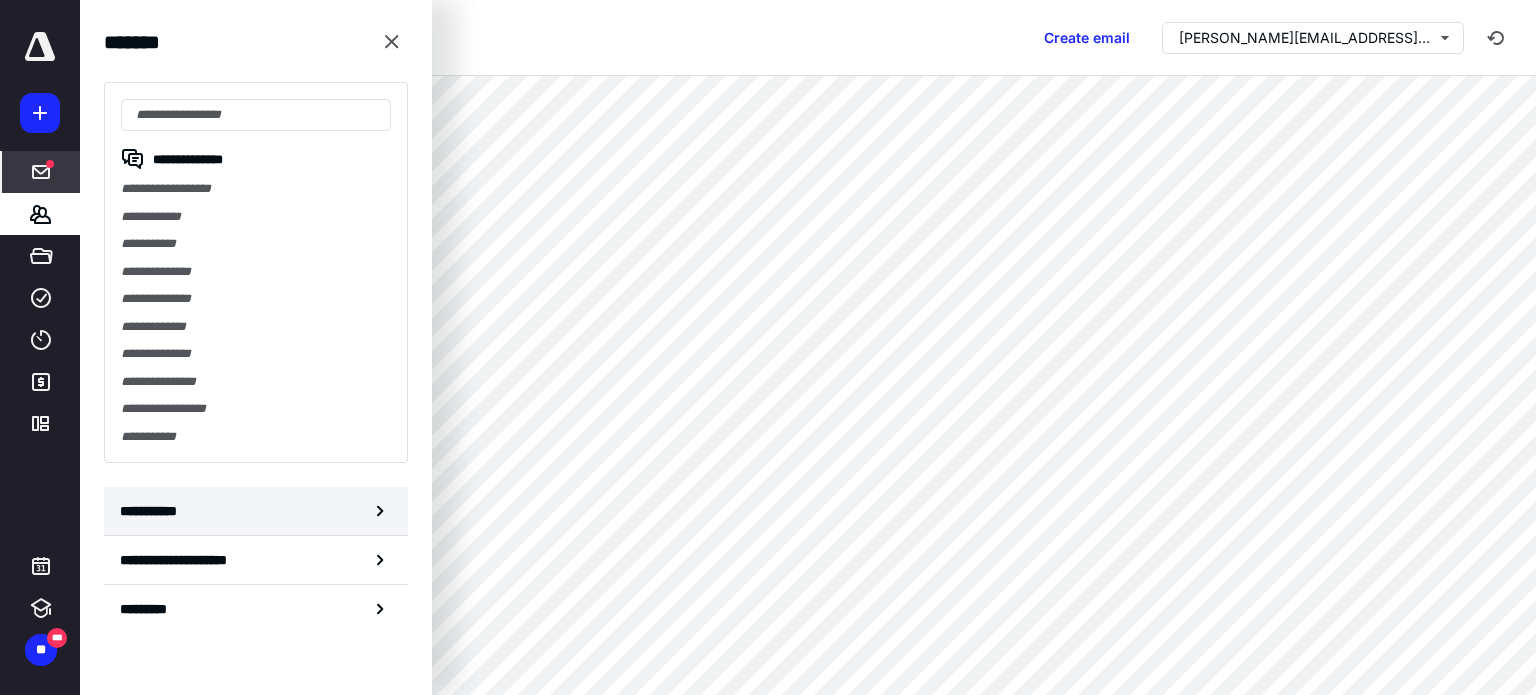 click on "**********" at bounding box center [256, 511] 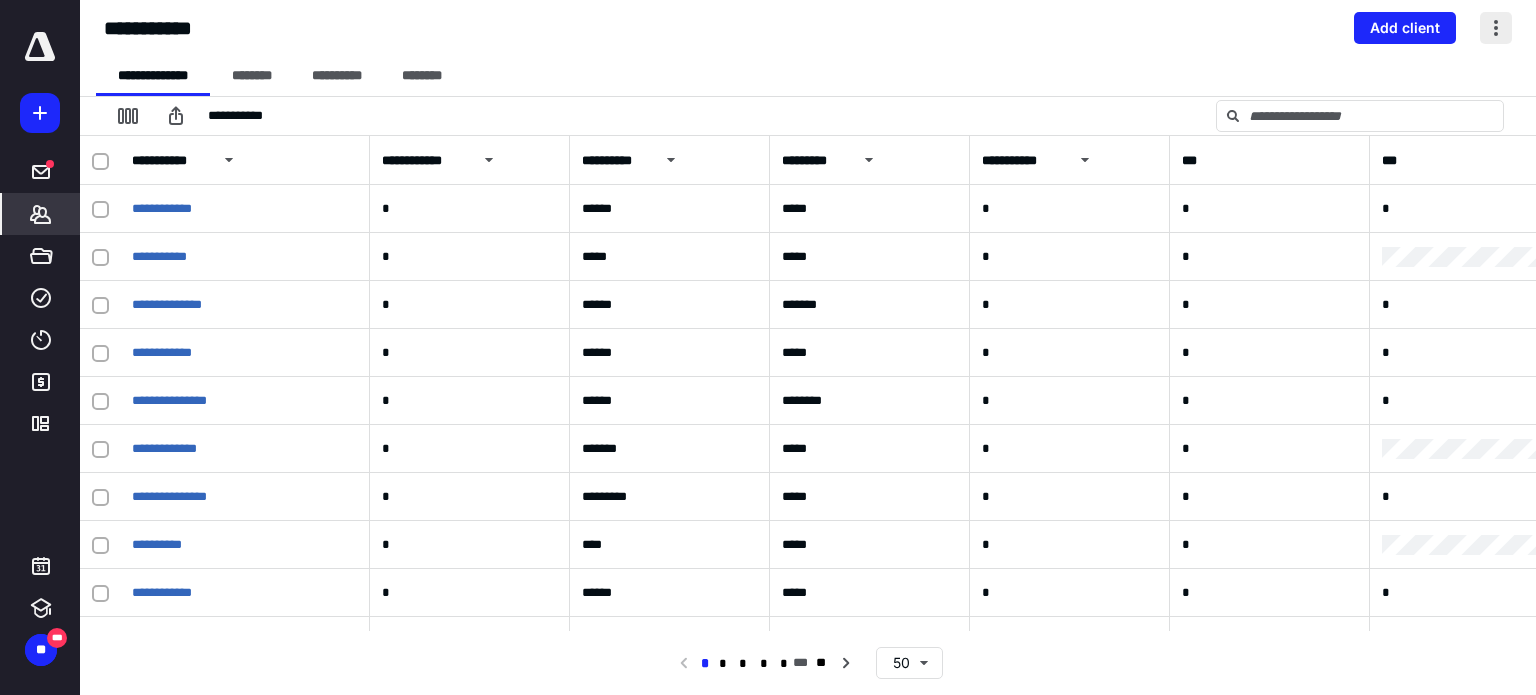 click at bounding box center [1496, 28] 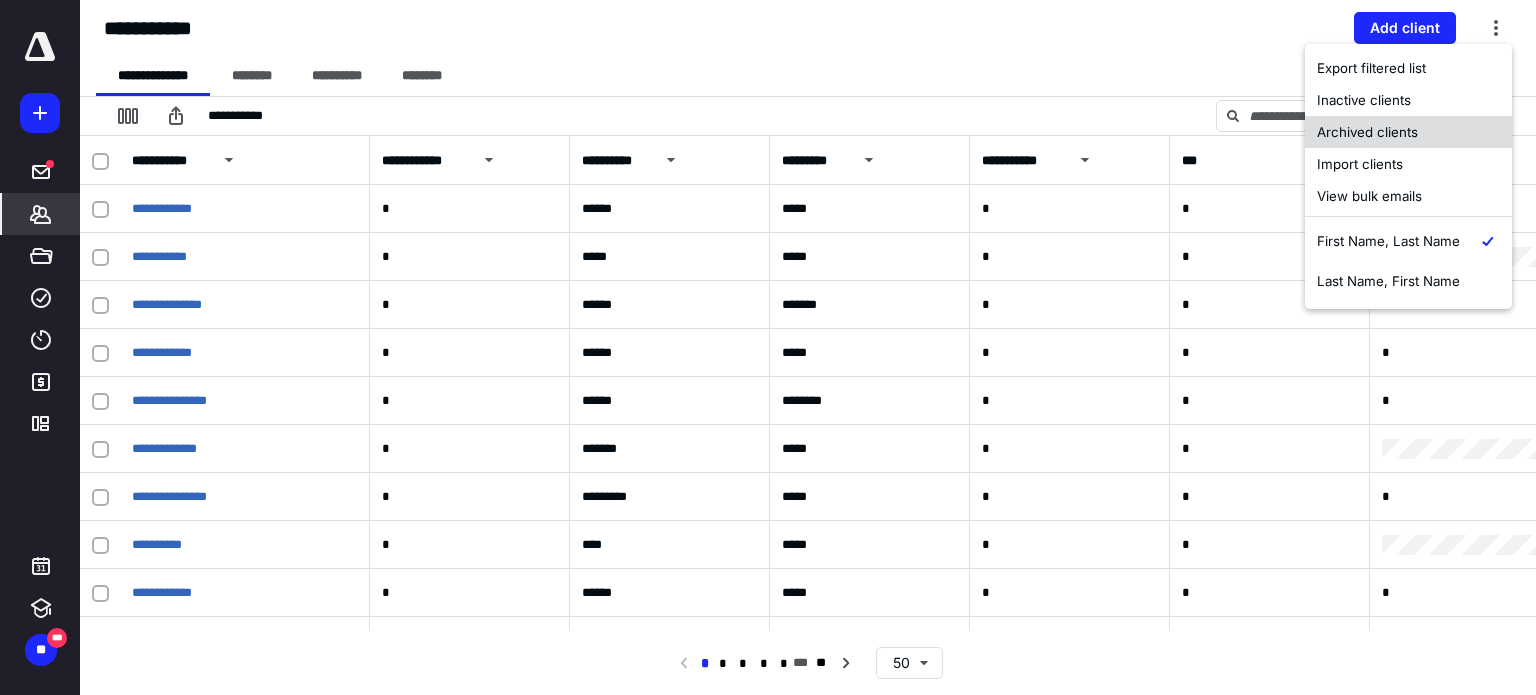 click on "Archived clients" at bounding box center (1408, 132) 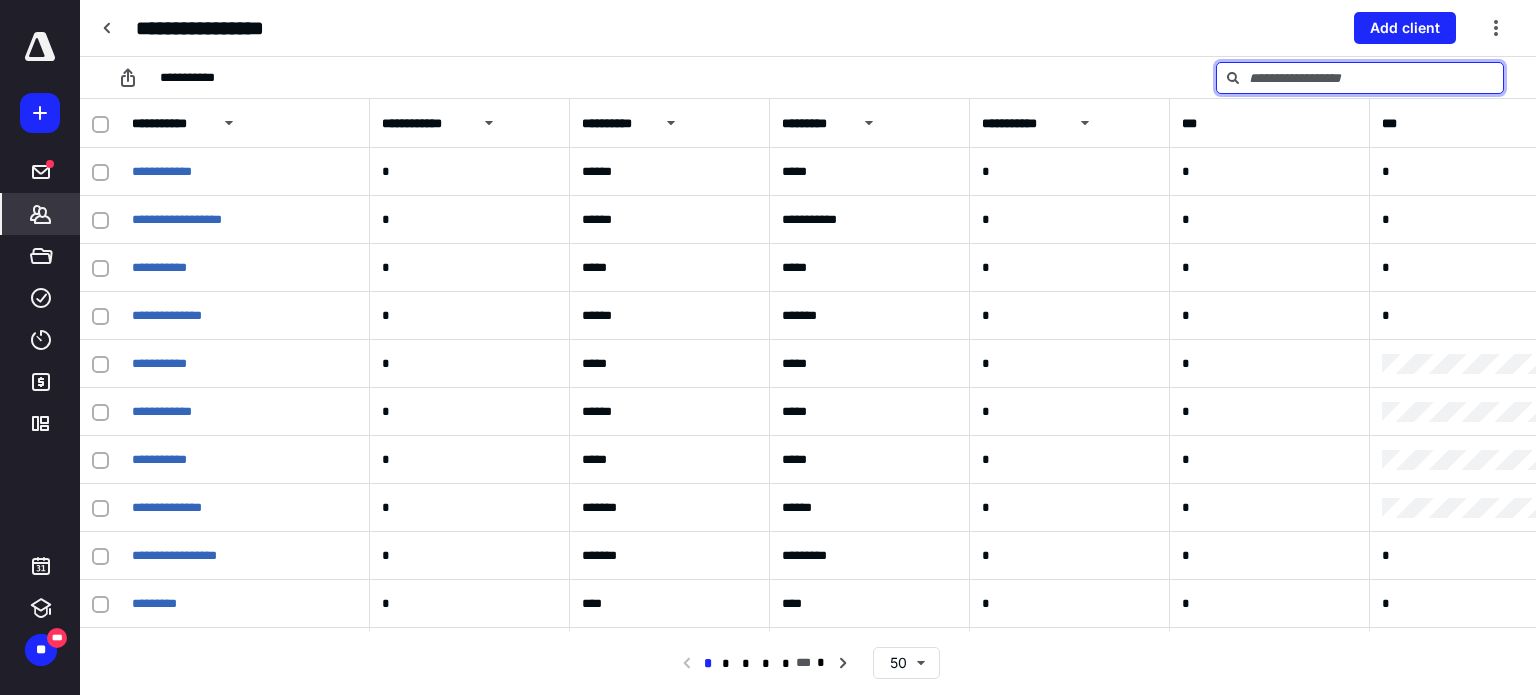 click at bounding box center (1360, 78) 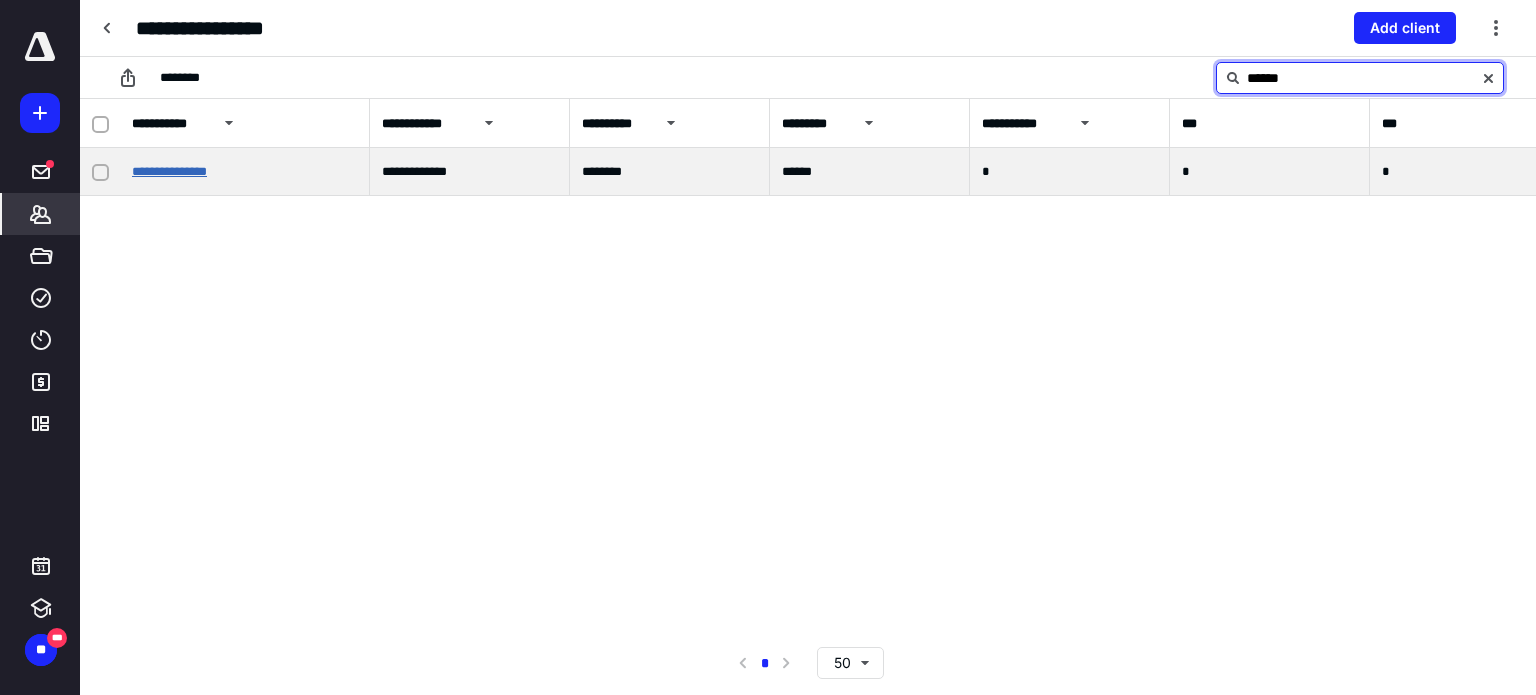 type on "******" 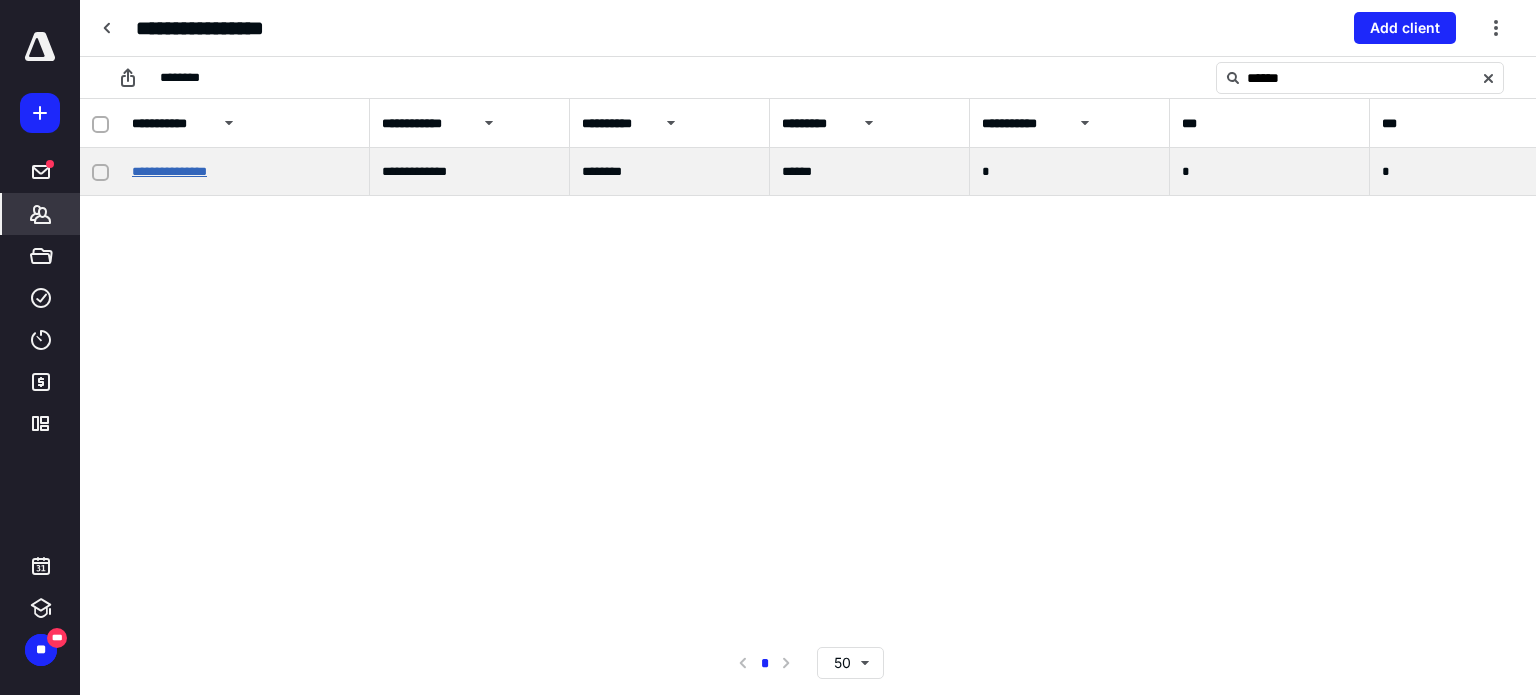 click on "**********" at bounding box center (169, 171) 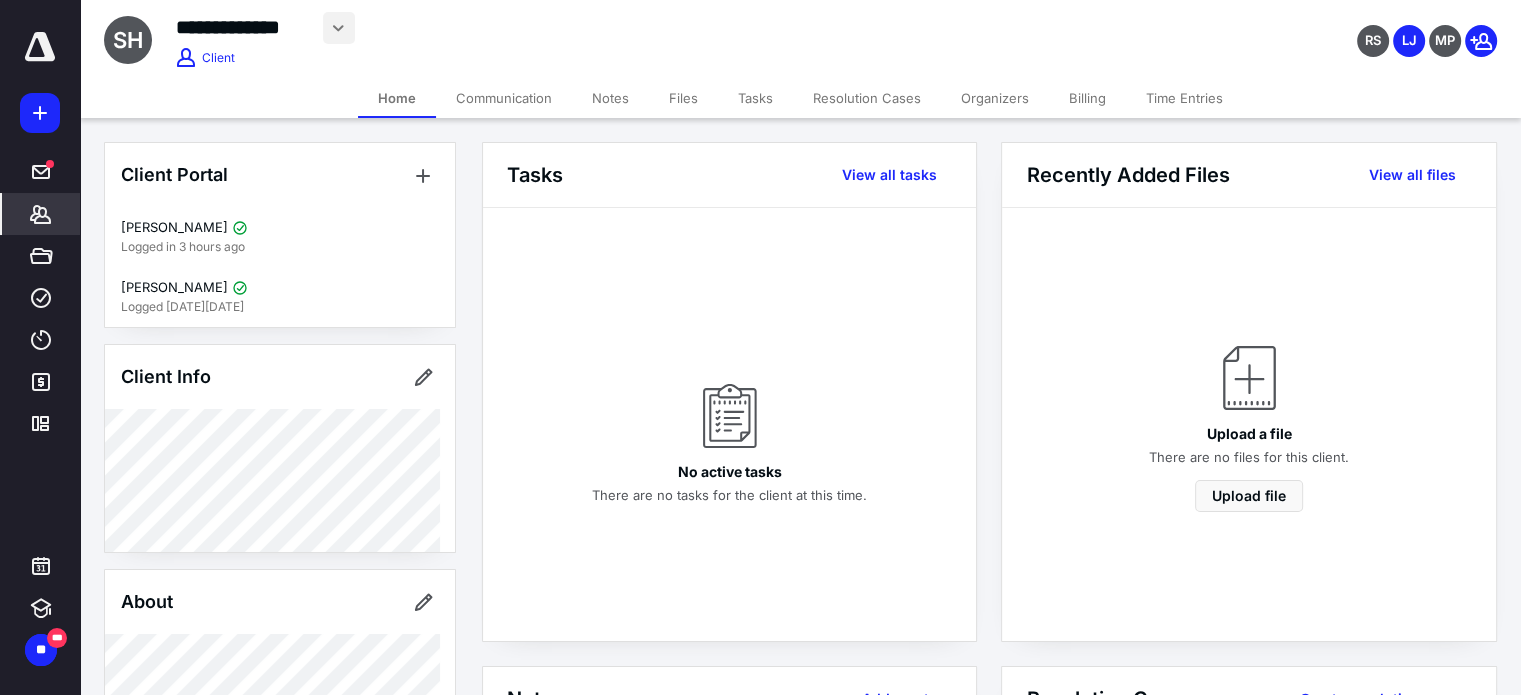 click at bounding box center [339, 28] 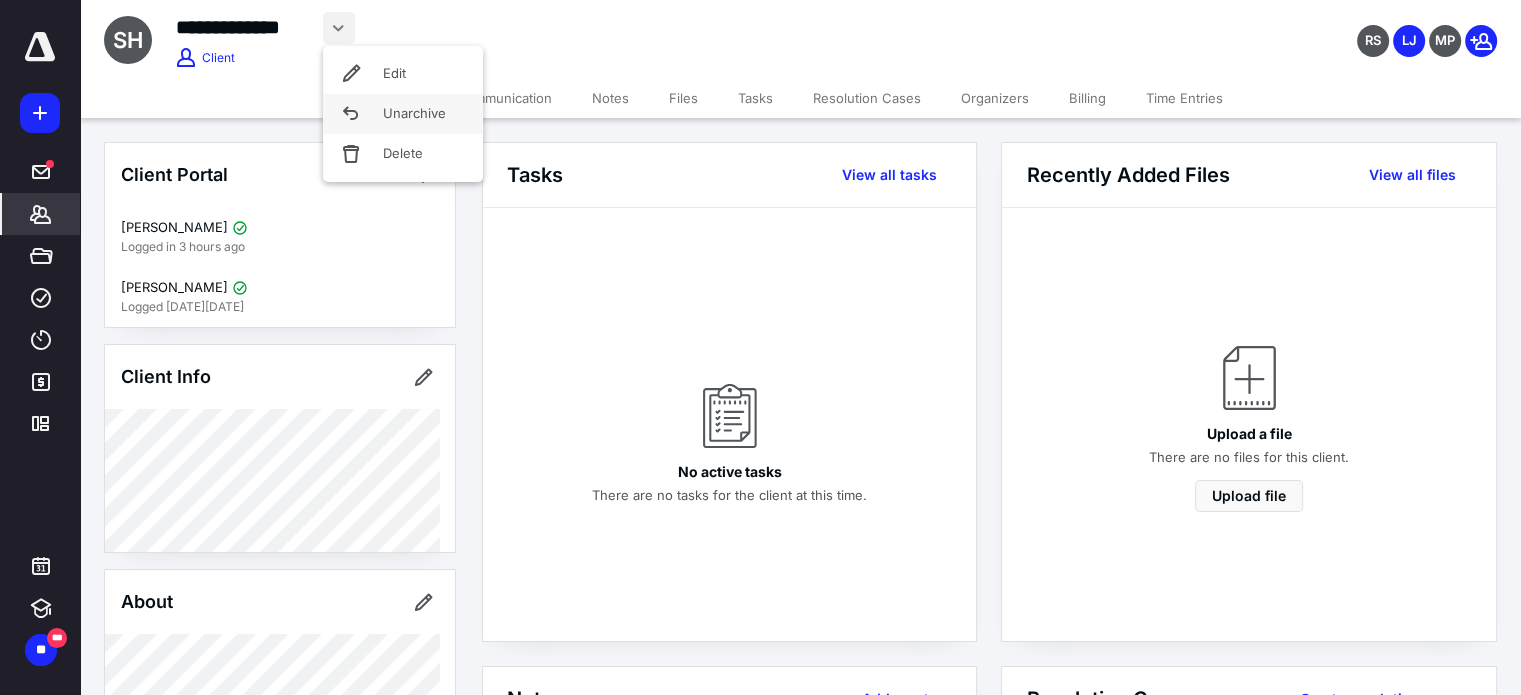 click on "Unarchive" at bounding box center (403, 114) 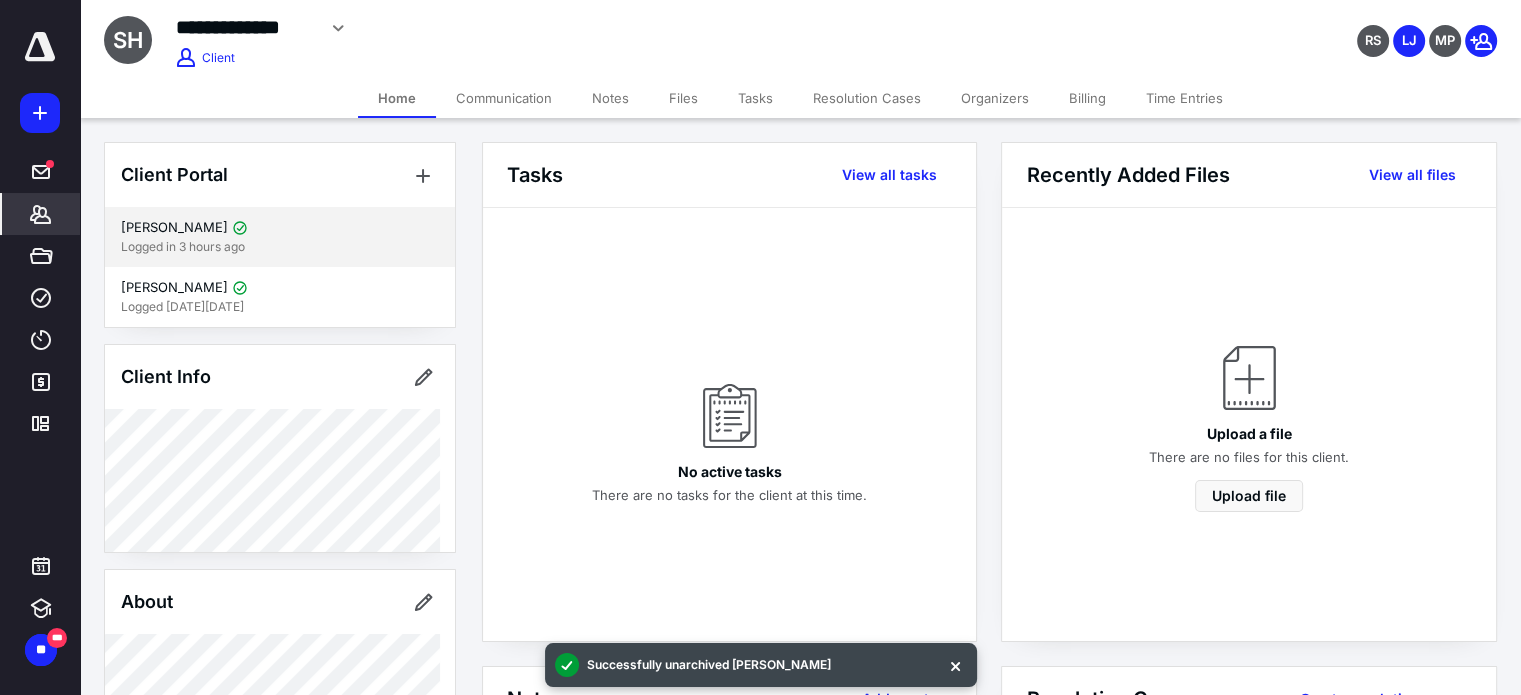 click on "Logged in 3 hours ago" at bounding box center (280, 247) 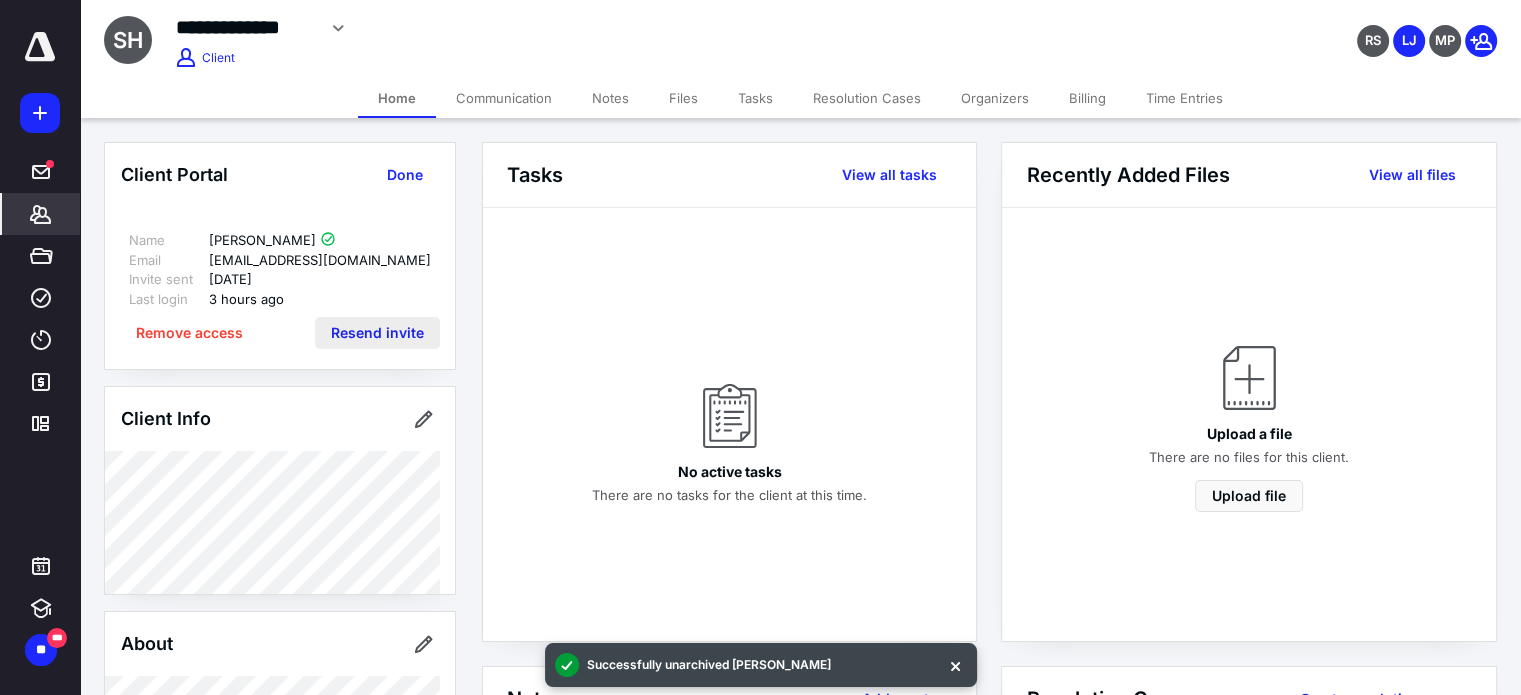 click on "Resend invite" at bounding box center [377, 333] 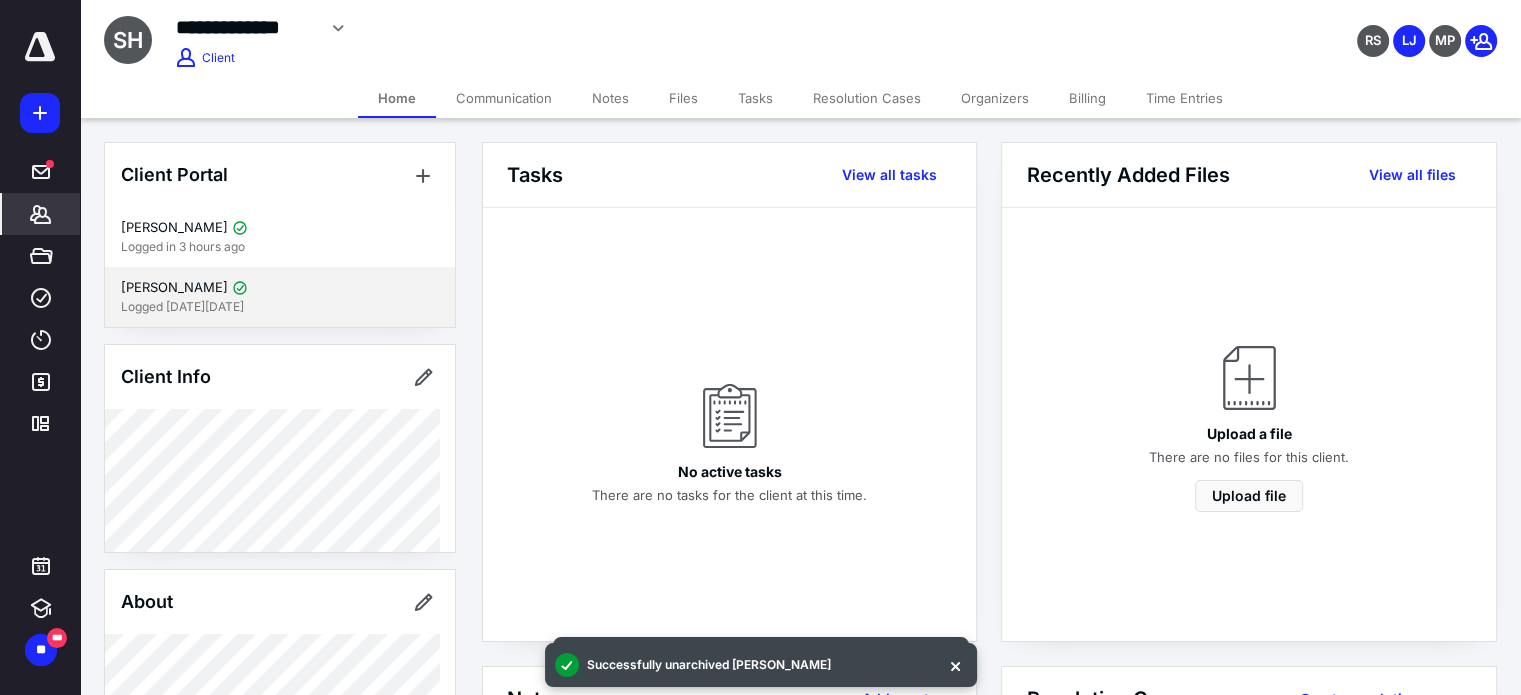click on "Logged [DATE][DATE]" at bounding box center (280, 307) 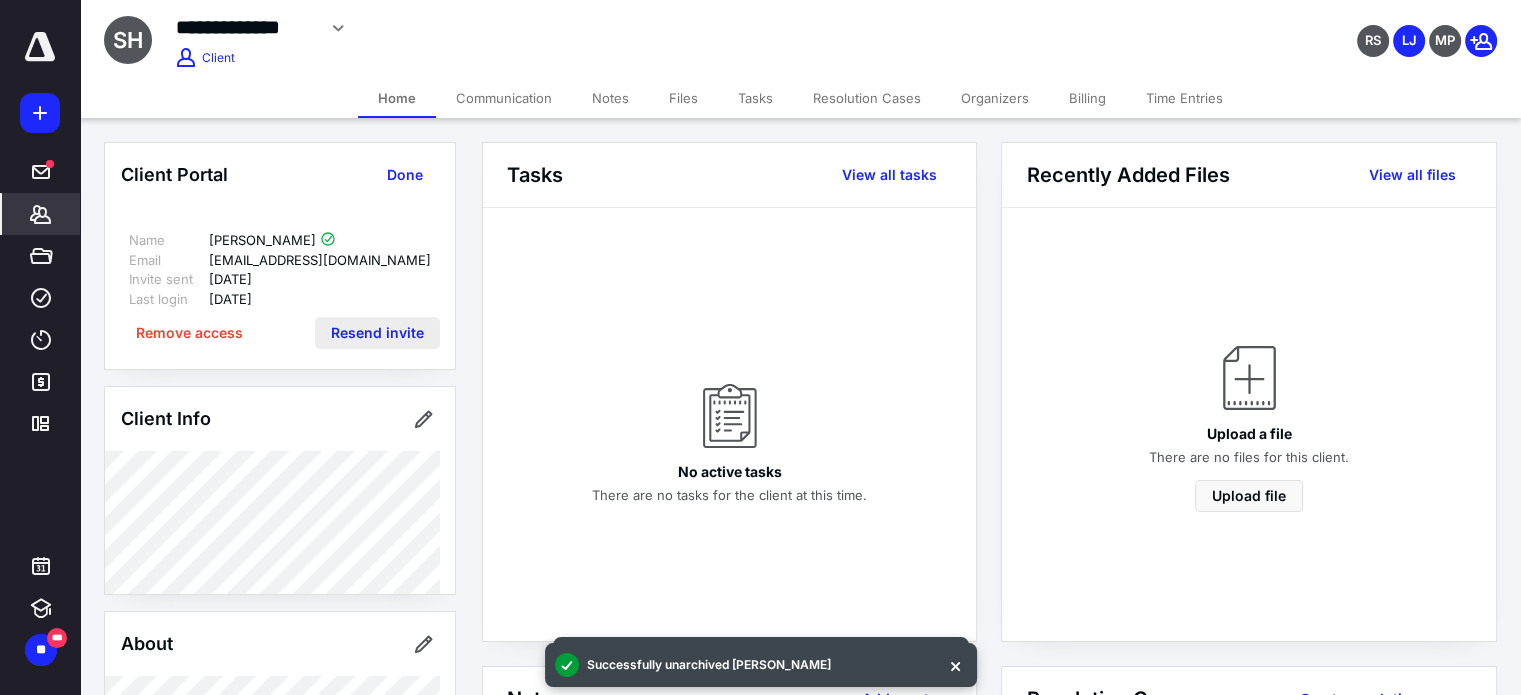 click on "Resend invite" at bounding box center [377, 333] 